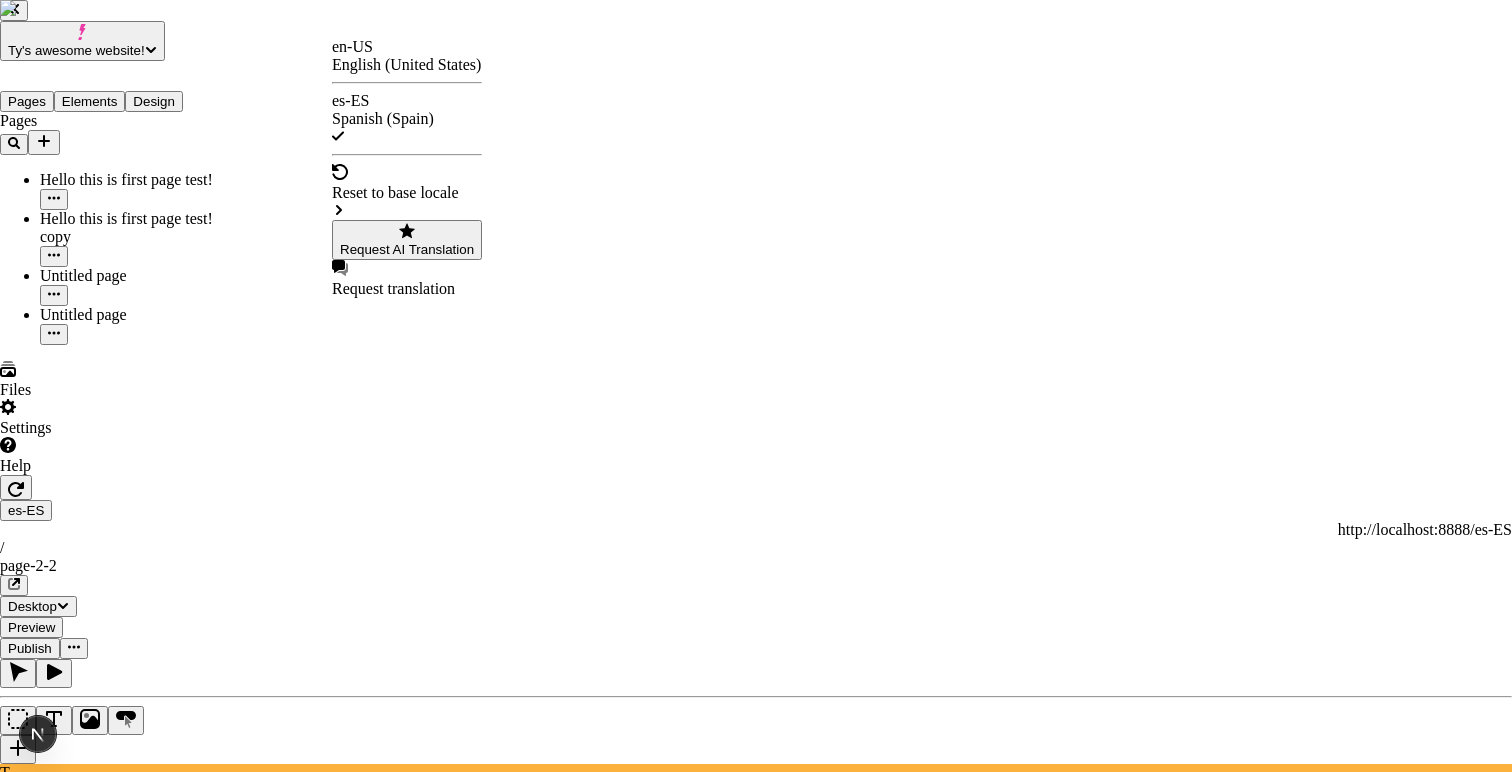 scroll, scrollTop: 0, scrollLeft: 0, axis: both 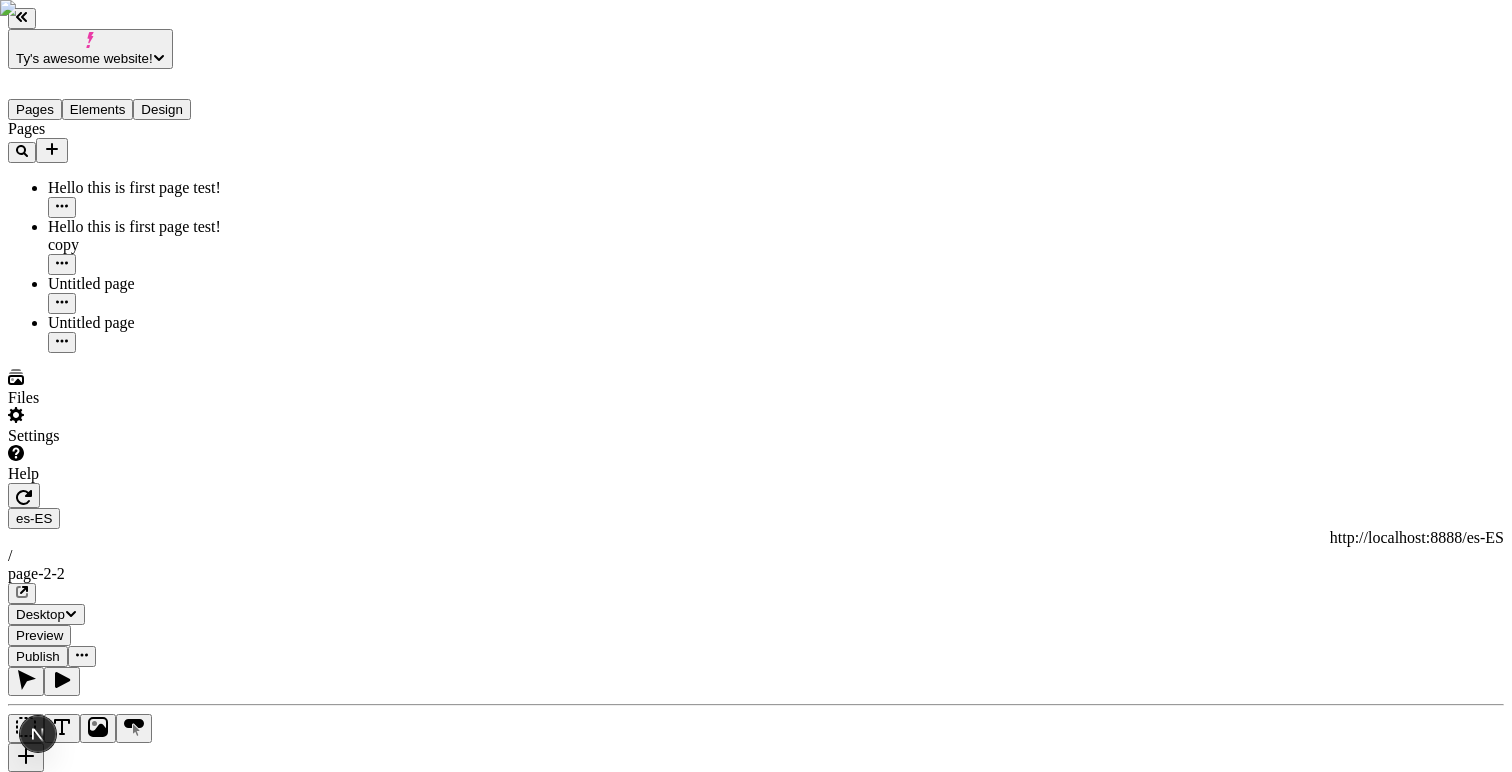 click 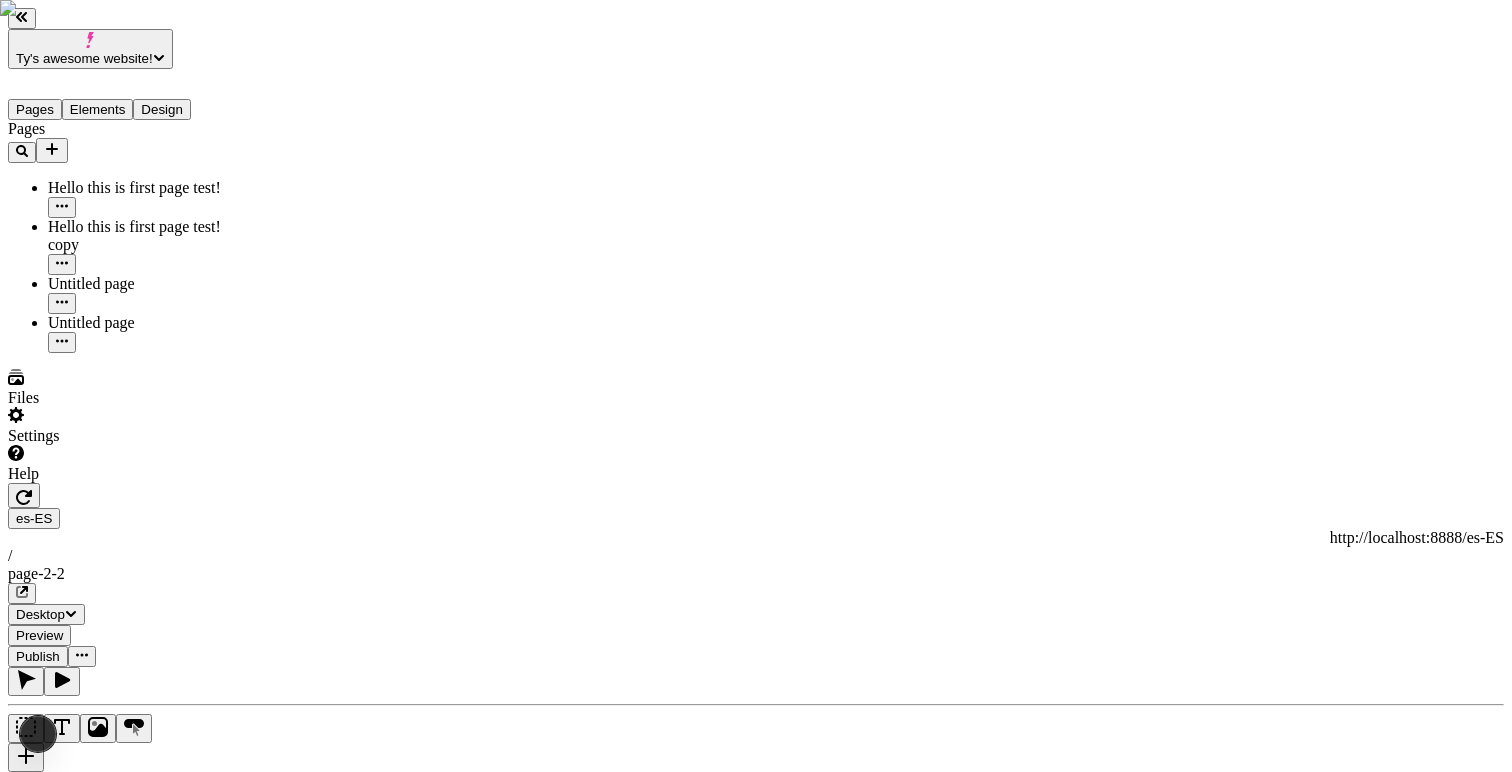 click 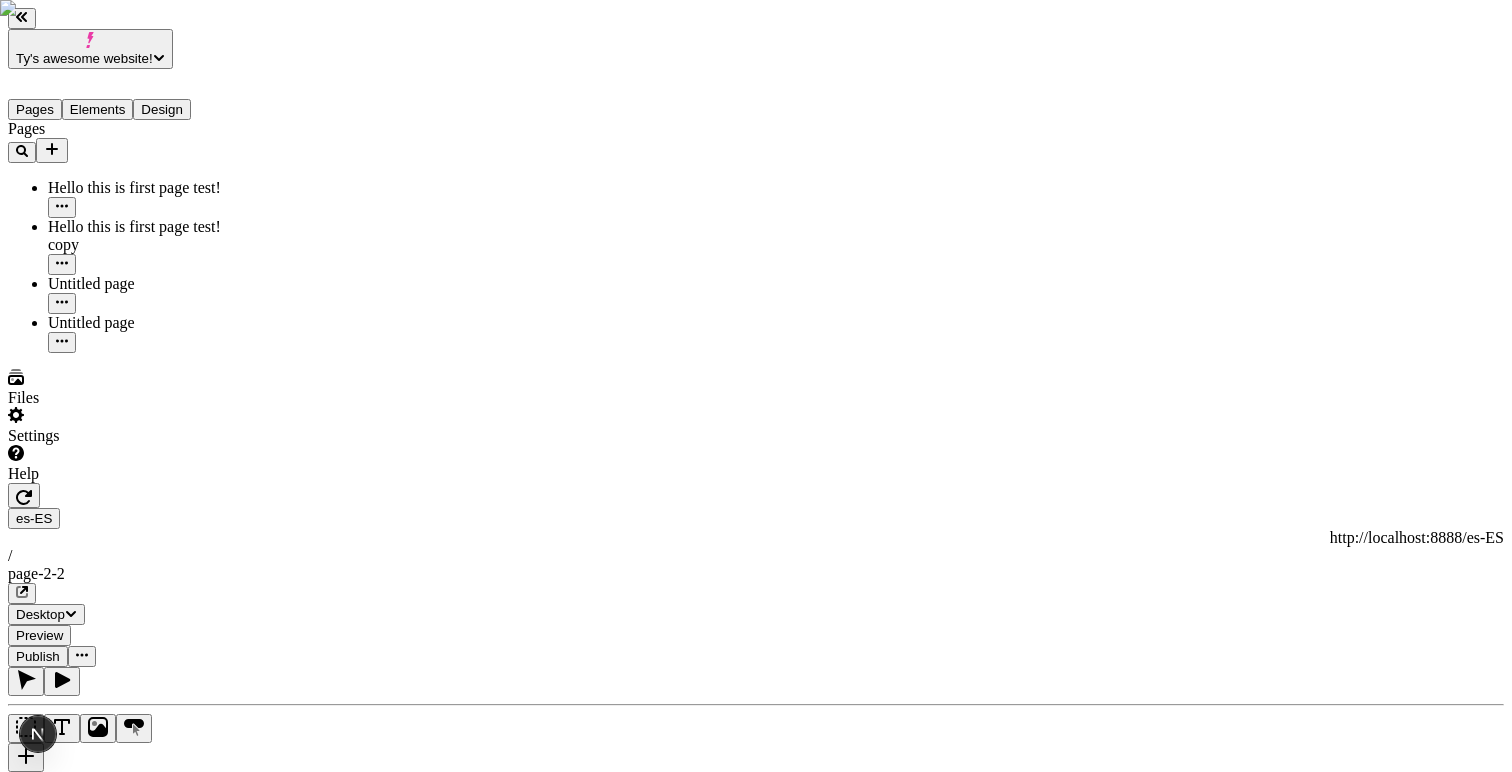 click on "¡Vaya! ¿Esto se convertirá en español? Ojalá." at bounding box center (96, 2508) 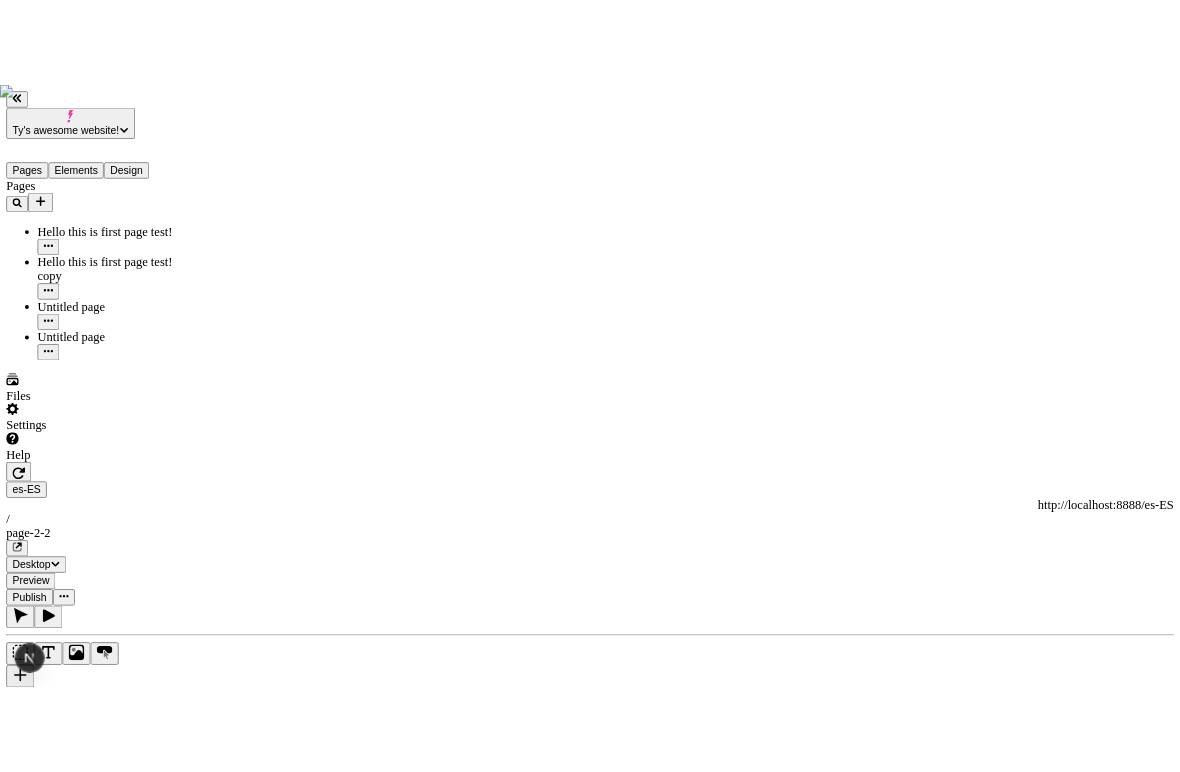scroll, scrollTop: 0, scrollLeft: 30, axis: horizontal 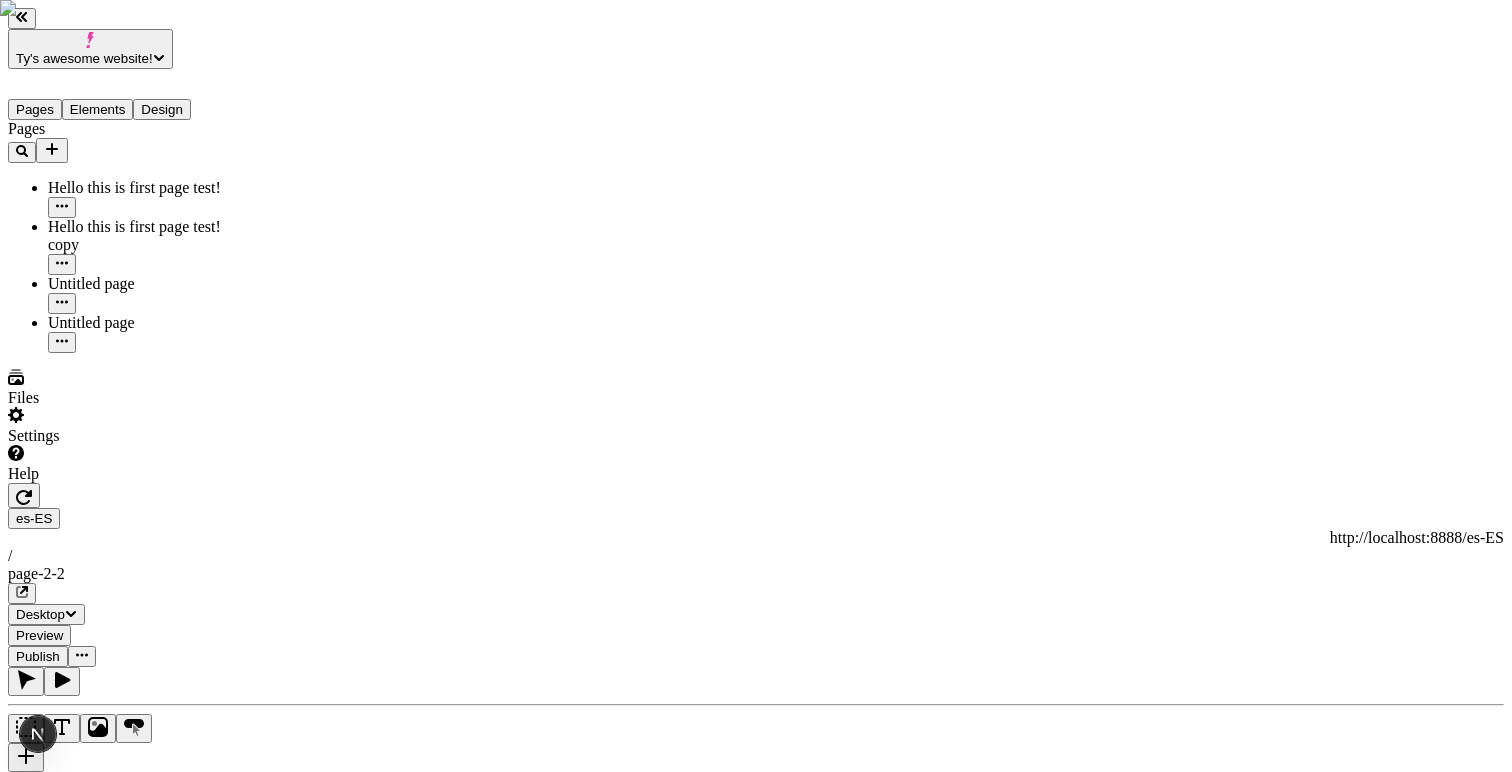 click 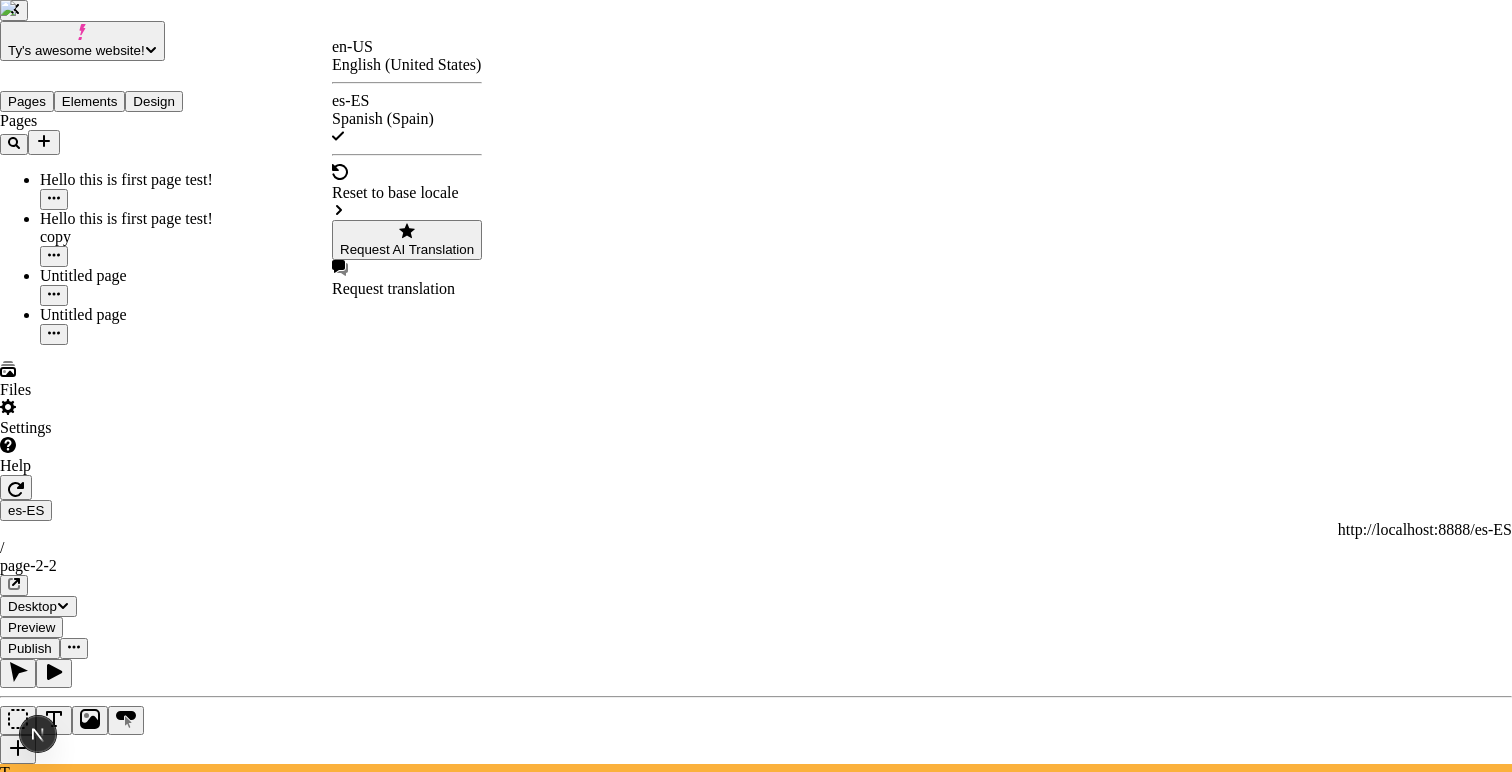 click on "Request AI Translation" at bounding box center (407, 249) 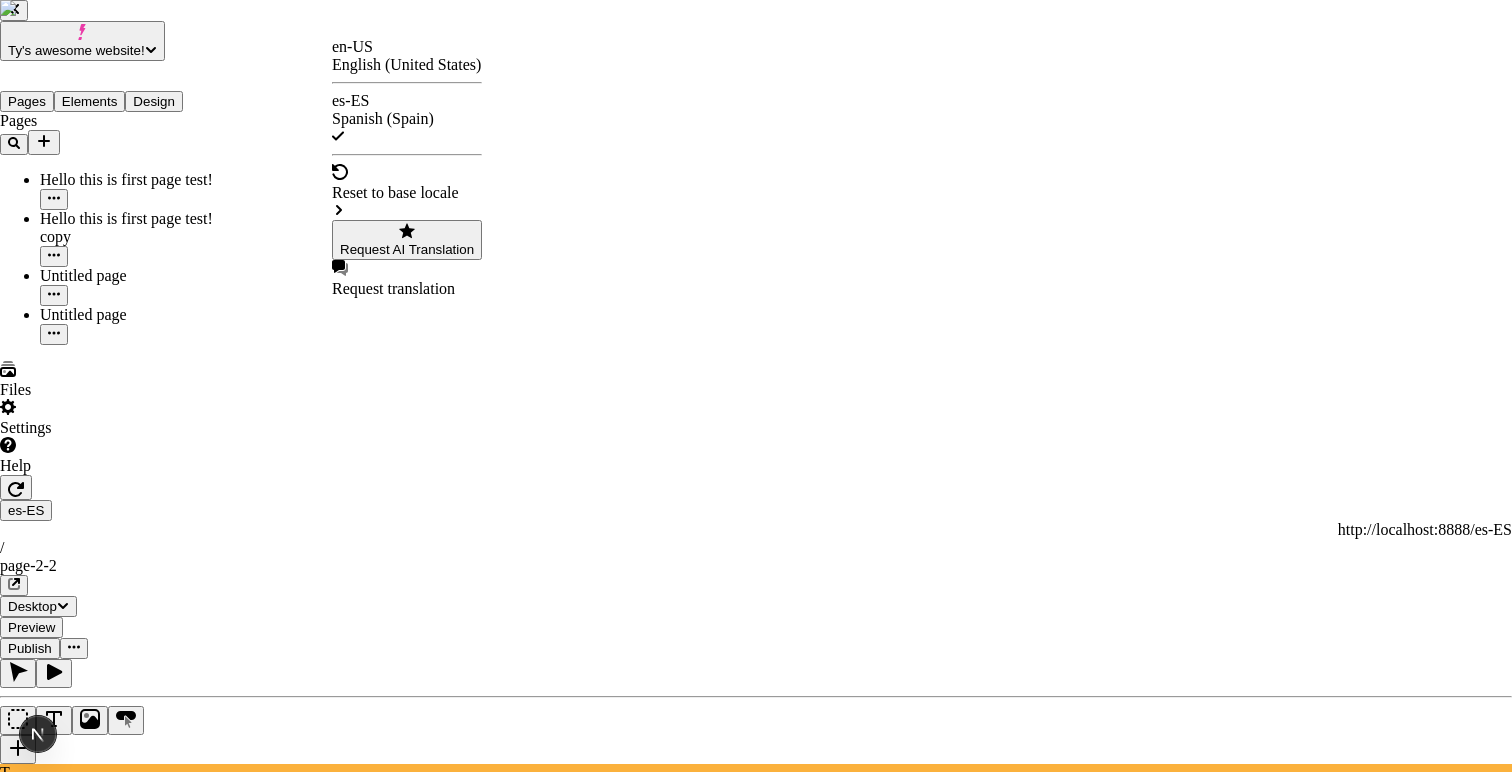 click at bounding box center [10, 3139] 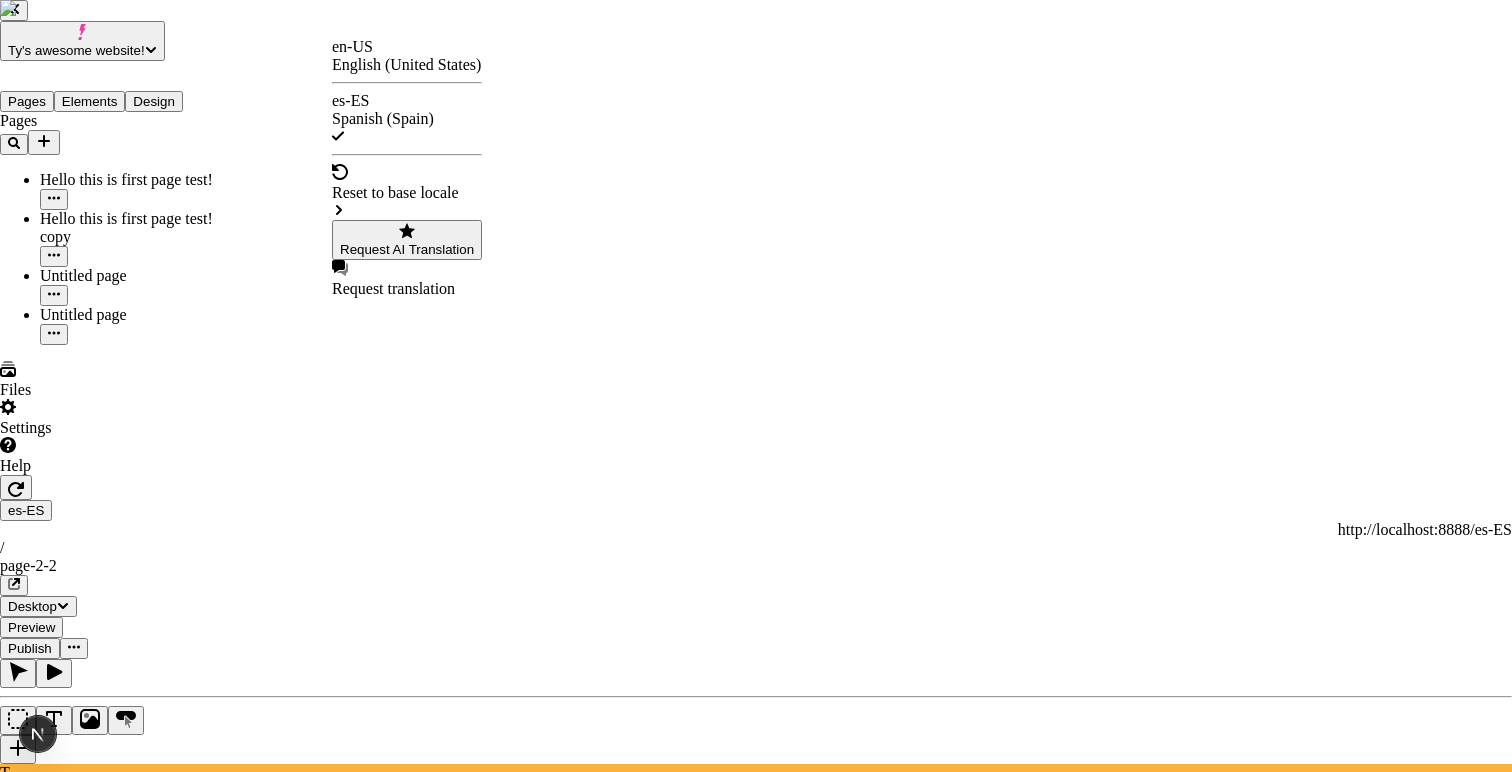 click at bounding box center (10, 3139) 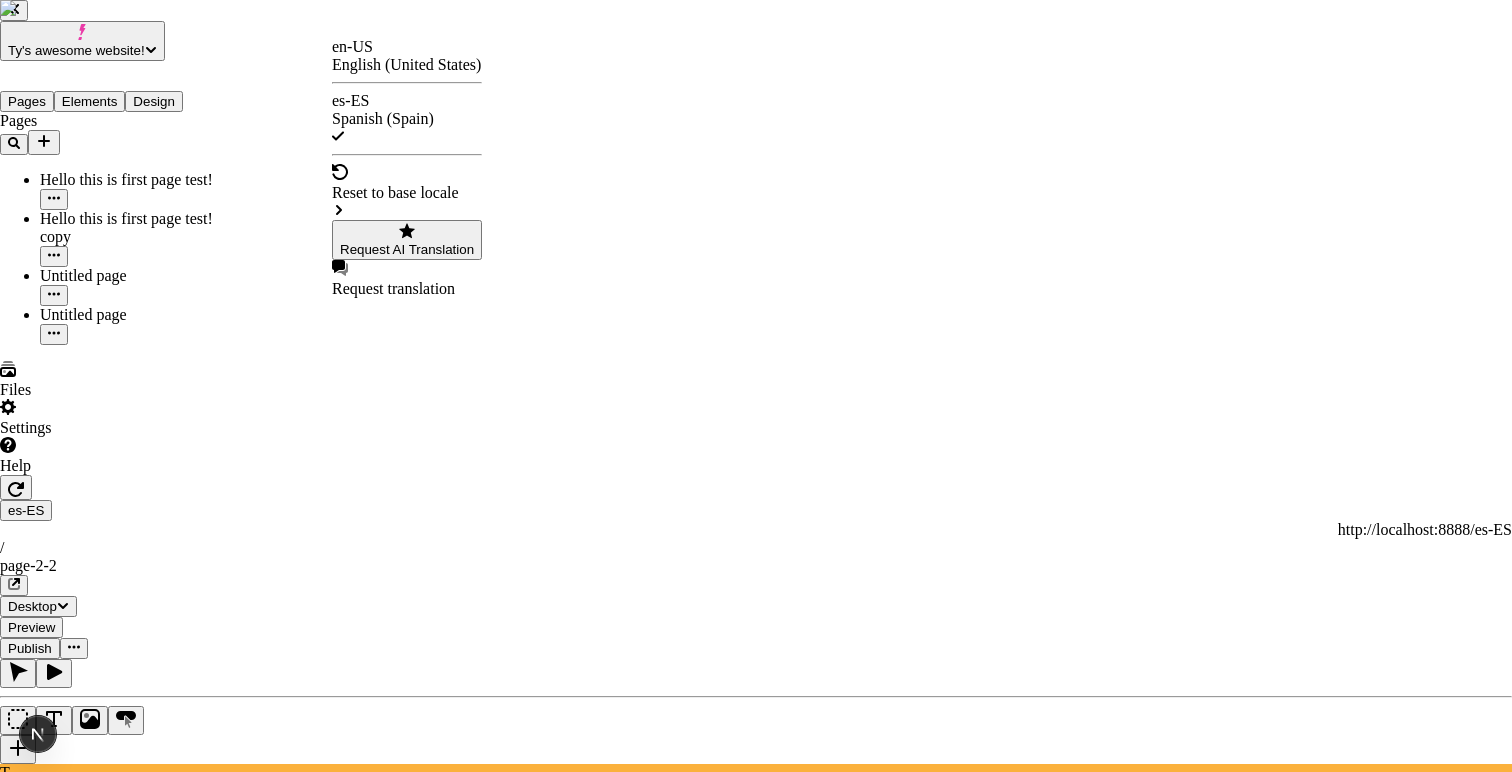 drag, startPoint x: 525, startPoint y: 155, endPoint x: 653, endPoint y: 163, distance: 128.24976 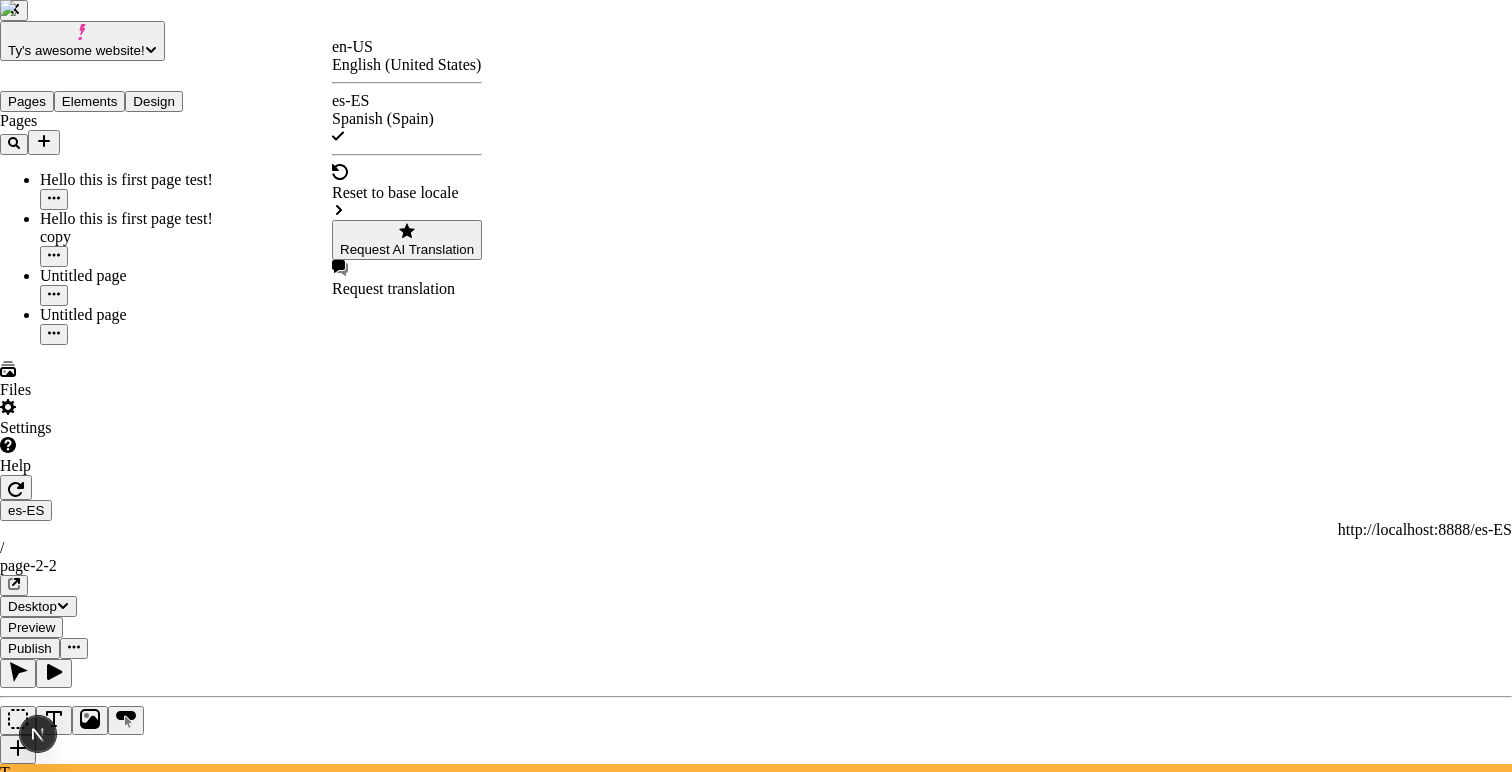 click on "Translate with AI" at bounding box center [756, 3071] 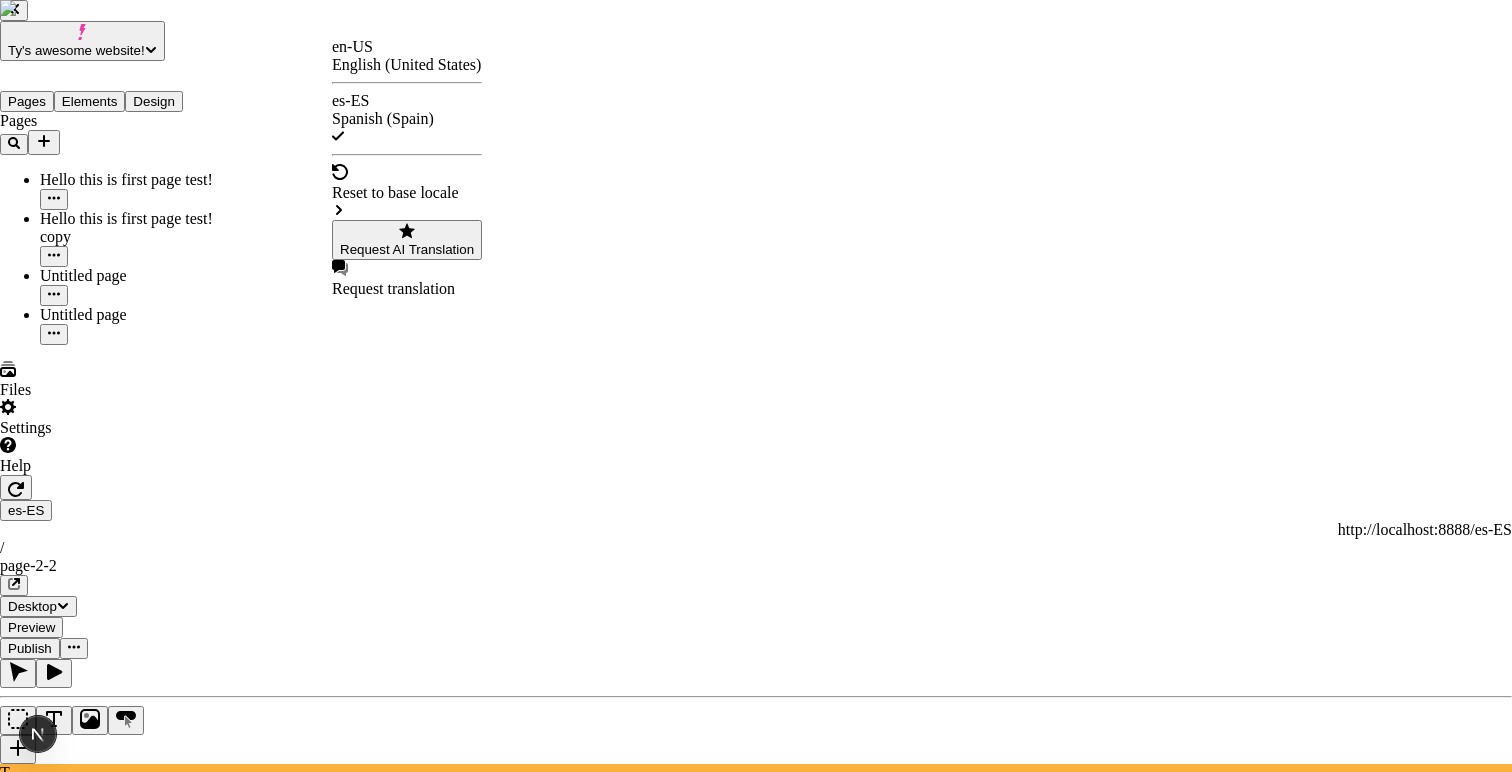 click on "Translate with AI" at bounding box center (756, 3071) 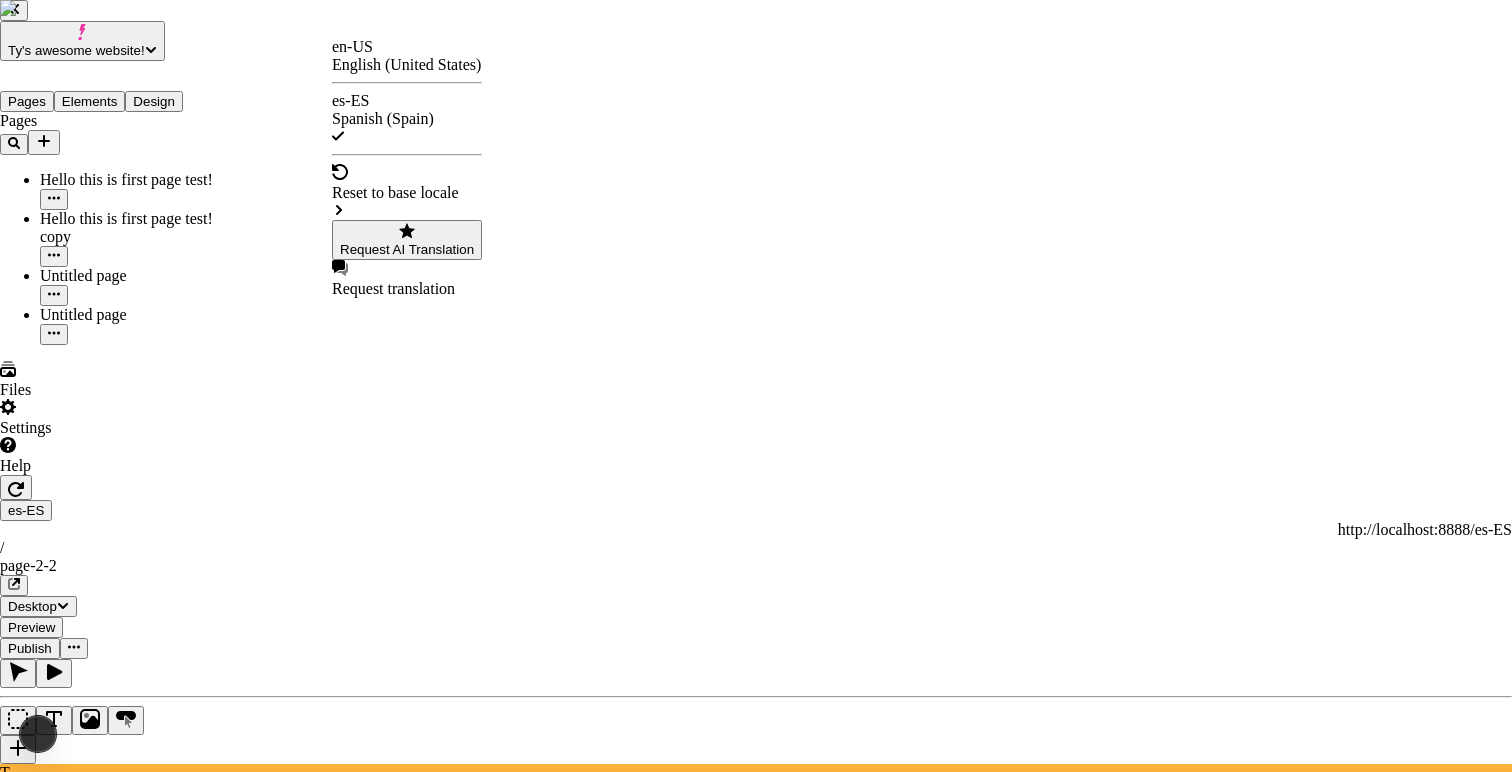 click on "Translate with AI ¡otra prueba para ver la indentación del json! ¡Hola mundo! This is so amazingly cool Makeswift is located in [CITY], a very hot city with peaches? ¡Vaya! ¿Esto se convertirá en español? Ojalá. editable still! youtube! ¡Esta es una pequeña descripción dentro de una tarjeta de producto ficticia que se traduciría si yo fuera un usuario real! I am sorry AI, I believe in you and I hope you work for this demo! Translate me please! Cancel Translate" at bounding box center (756, 3192) 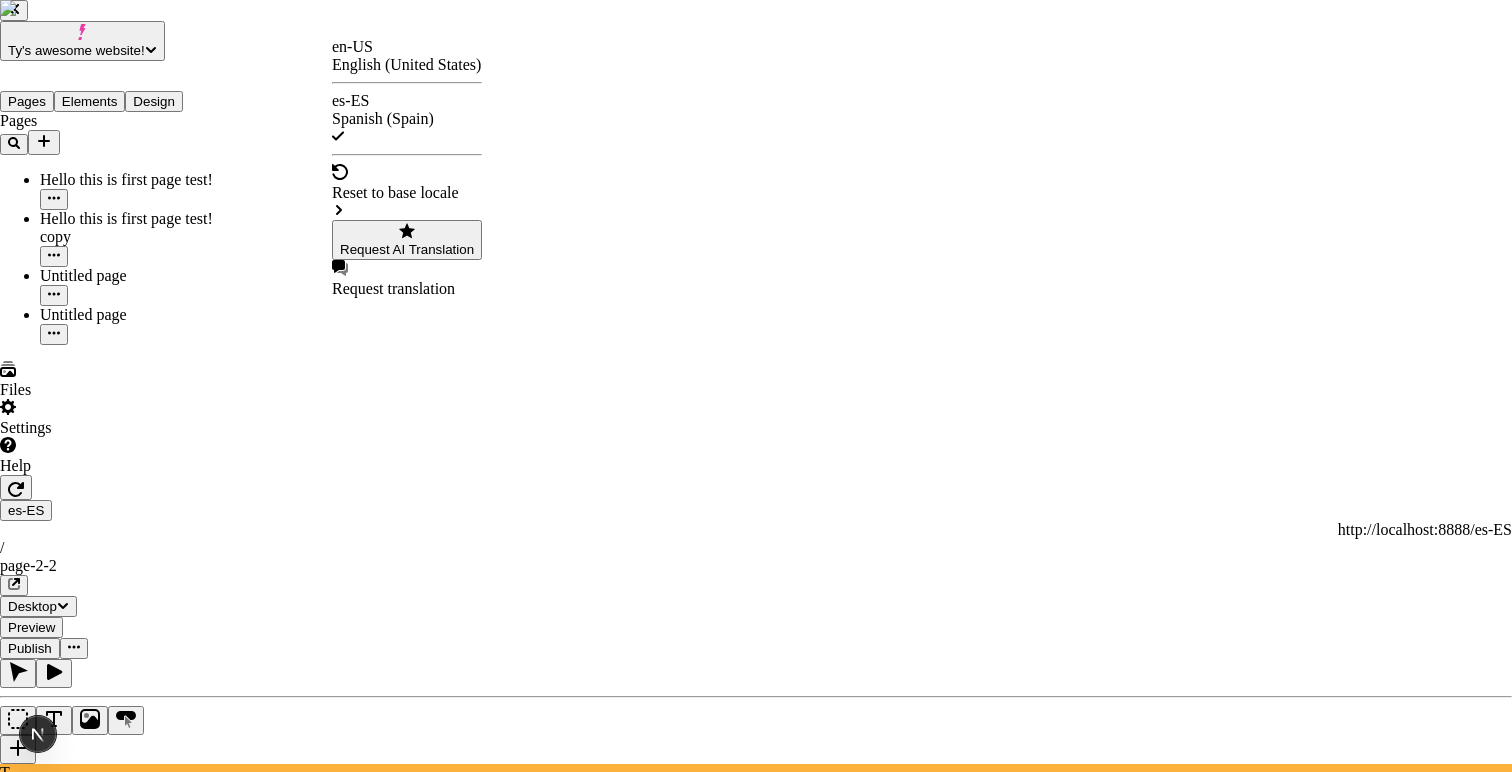 drag, startPoint x: 524, startPoint y: 165, endPoint x: 662, endPoint y: 170, distance: 138.09055 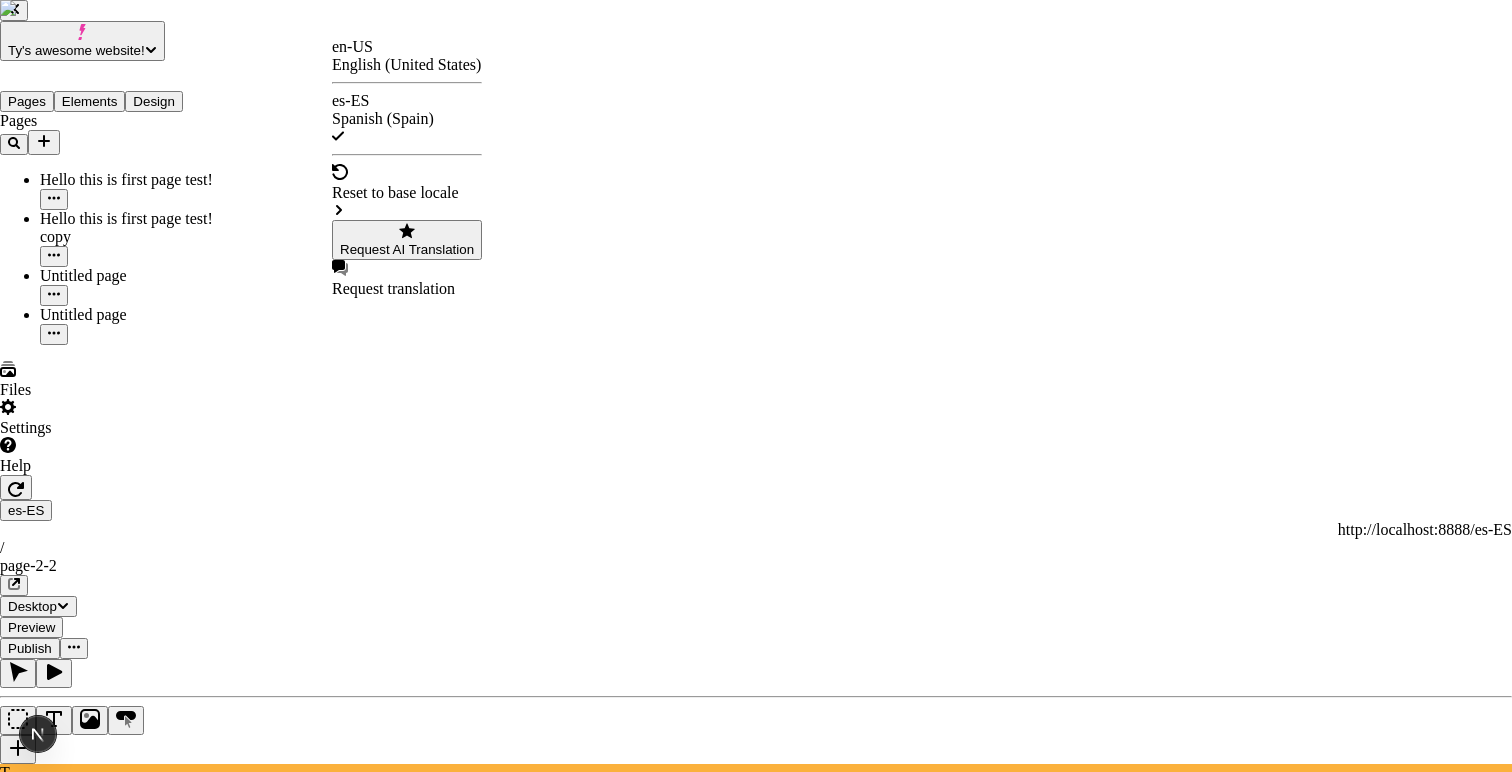 click on "Translate with AI" at bounding box center [756, 3081] 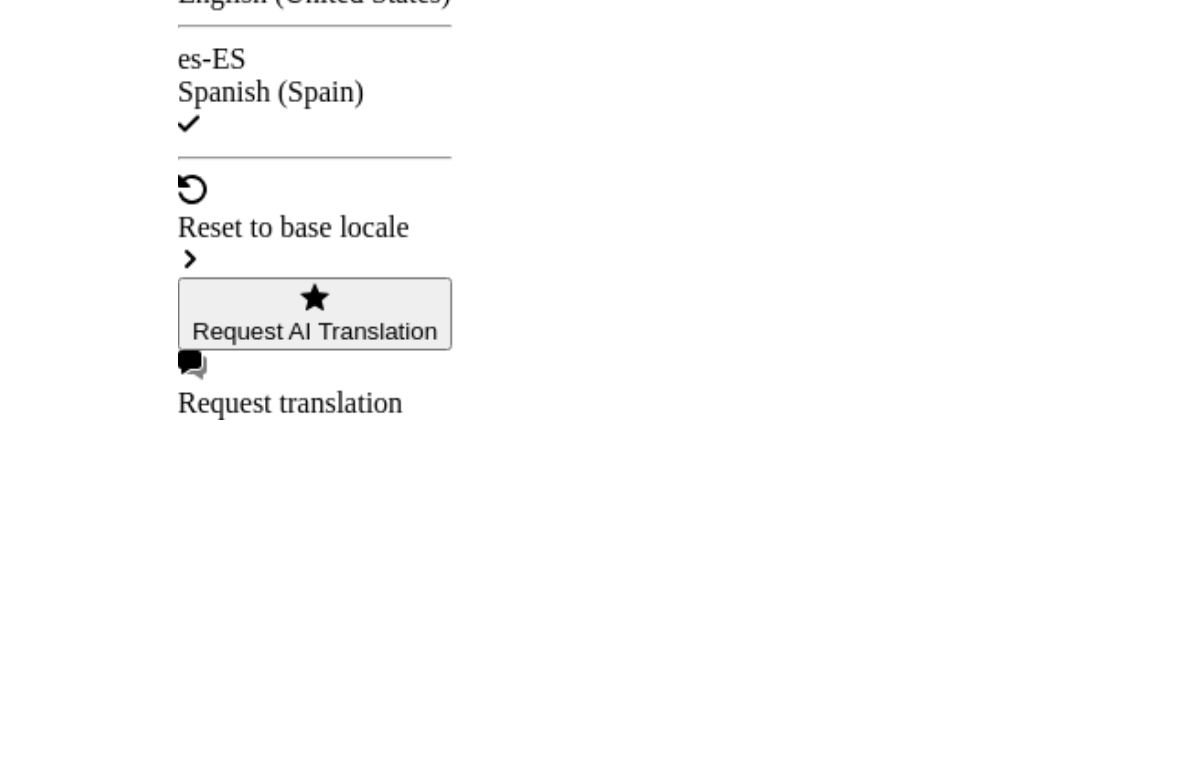 click on "Translate with AI ¡otra prueba para ver la indentación del json! ¡Hola mundo! This is so amazingly cool Makeswift is located in [CITY], a very hot city with peaches? ¡Vaya! ¿Esto se convertirá en español? Ojalá. editable still! youtube! ¡Esta es una pequeña descripción dentro de una tarjeta de producto ficticia que se traduciría si yo fuera un usuario real! I am sorry AI, I believe in you and I hope you work for this demo! Translate me please! Cancel Translate" at bounding box center (590, 3192) 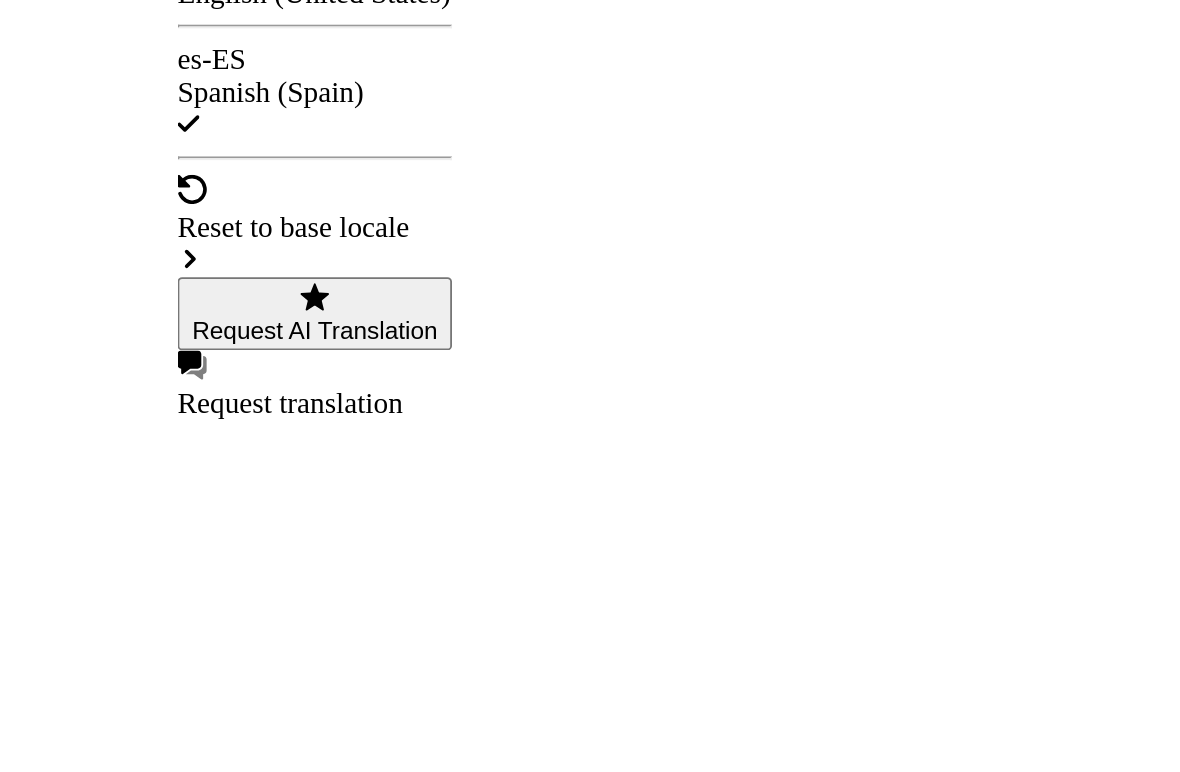 click 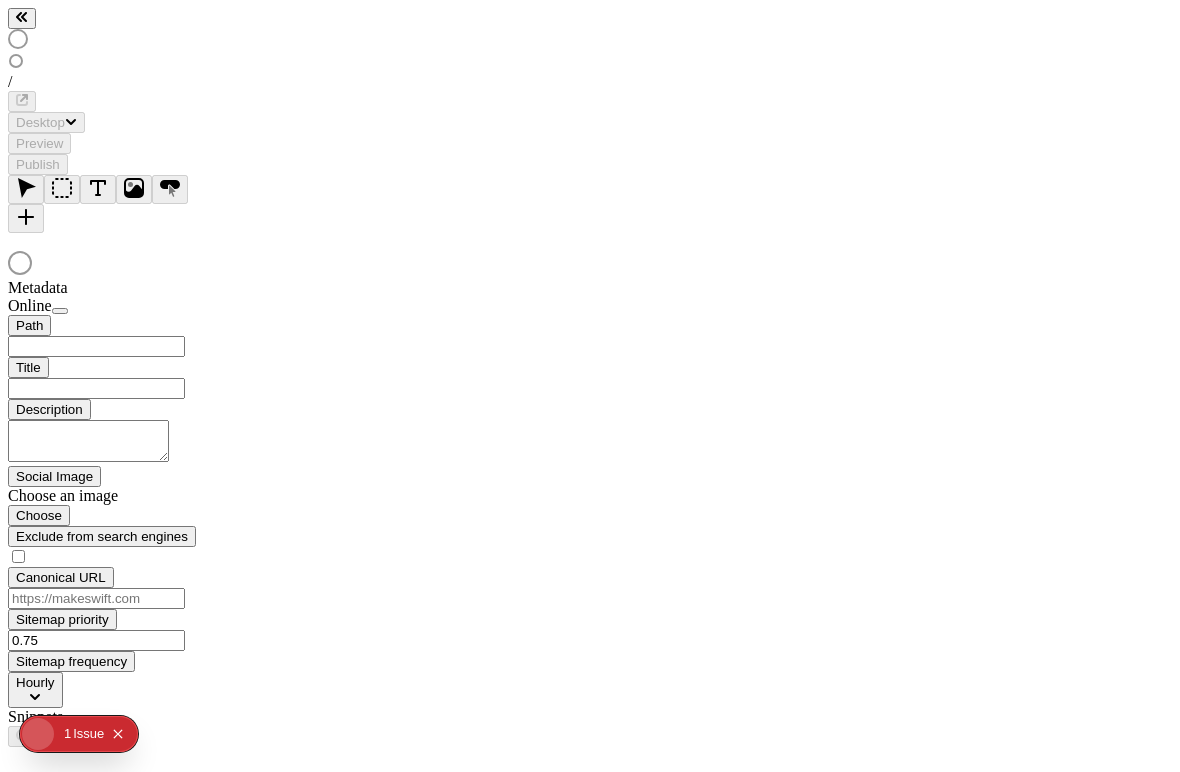 scroll, scrollTop: 0, scrollLeft: 0, axis: both 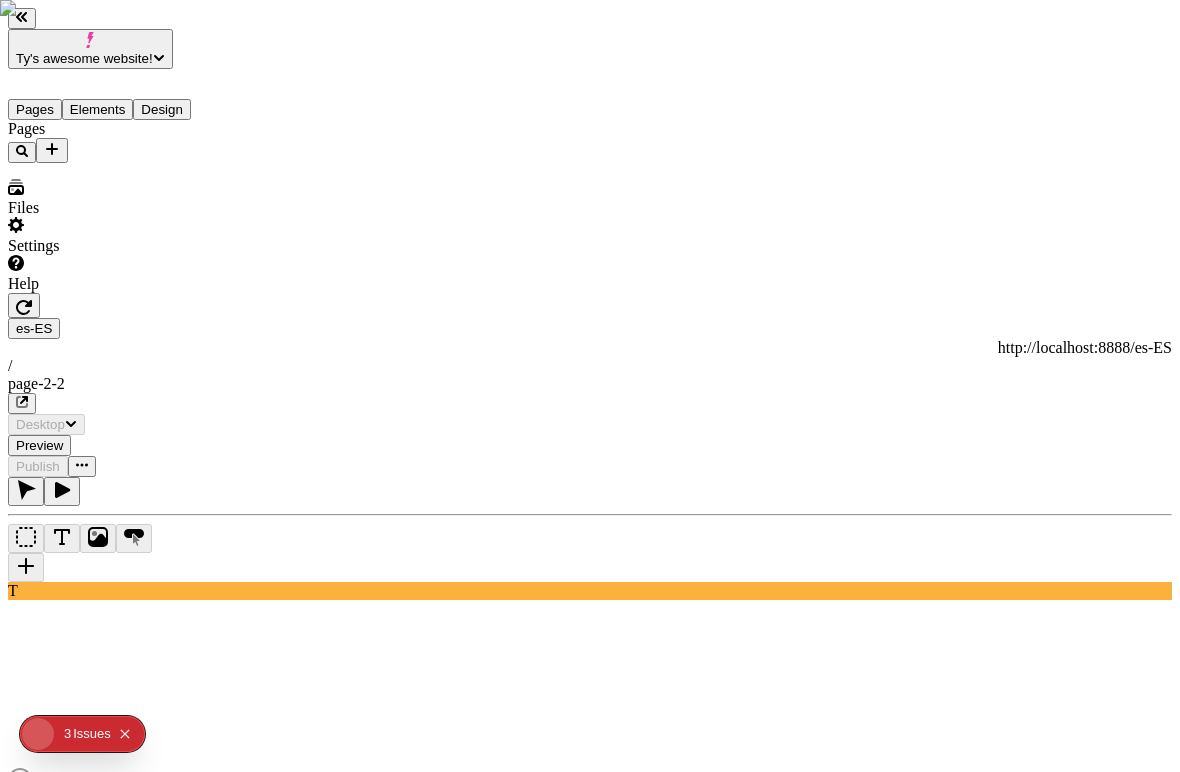 type on "/page-2-2" 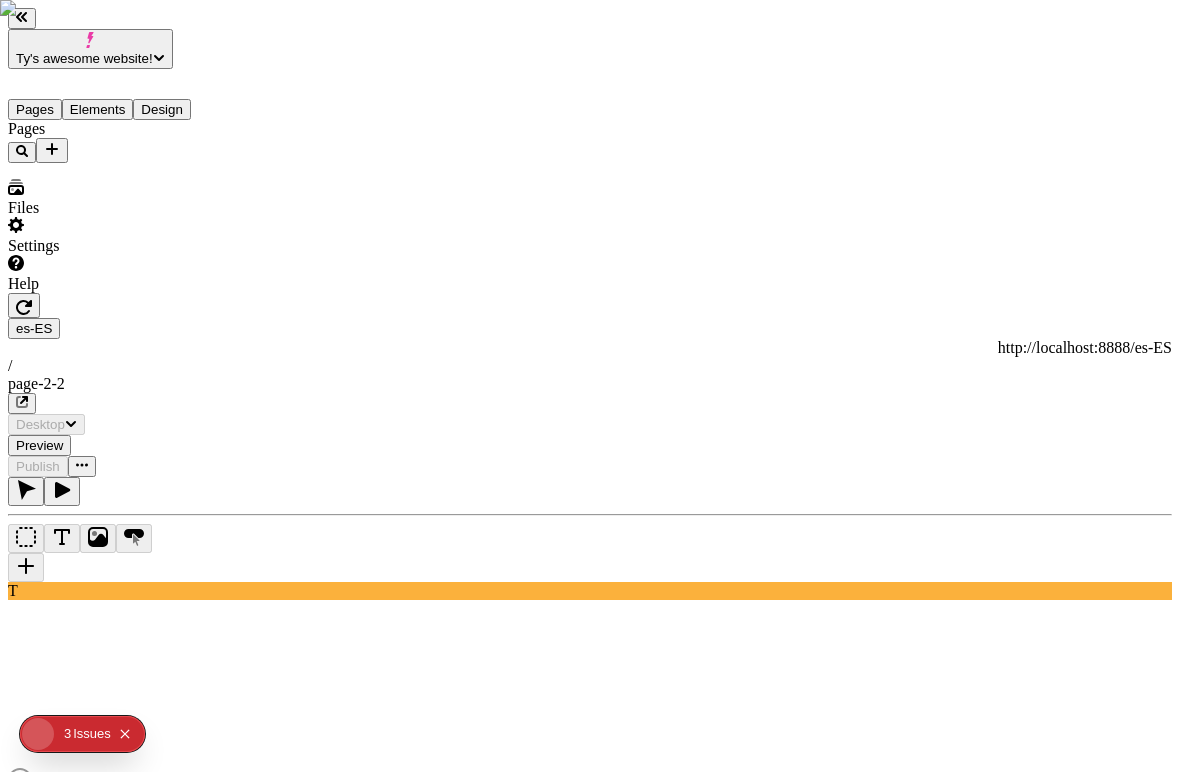 click on "[USER]'s awesome website! Pages Elements Design Pages Files Settings Help [LANGUAGE_CODE] http://localhost:8888/[LANGUAGE_CODE] / page-2-2 Desktop Preview Publish T Metadata Online Path /page-2-2 Title Description Social Image Choose an image Choose Exclude from search engines Canonical URL Sitemap priority 0.75 Sitemap frequency Hourly Snippets" at bounding box center [590, 712] 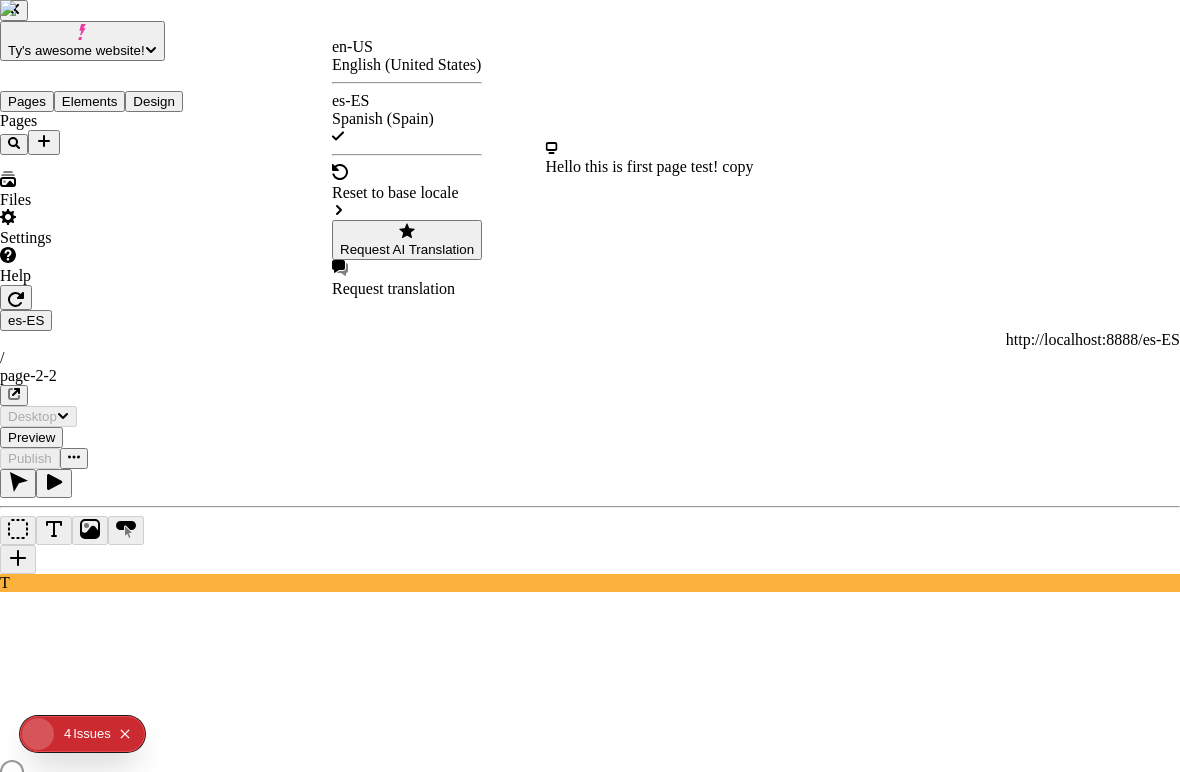 click on "Request AI Translation" at bounding box center (407, 249) 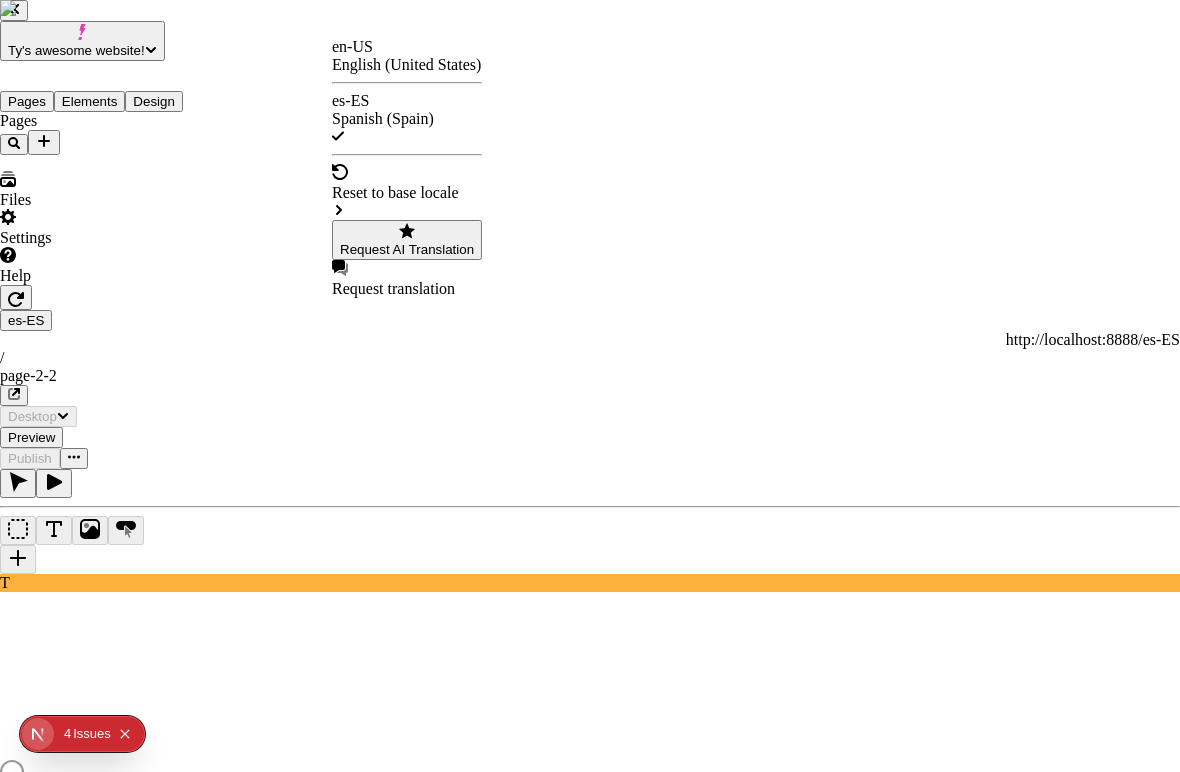 scroll, scrollTop: 0, scrollLeft: 0, axis: both 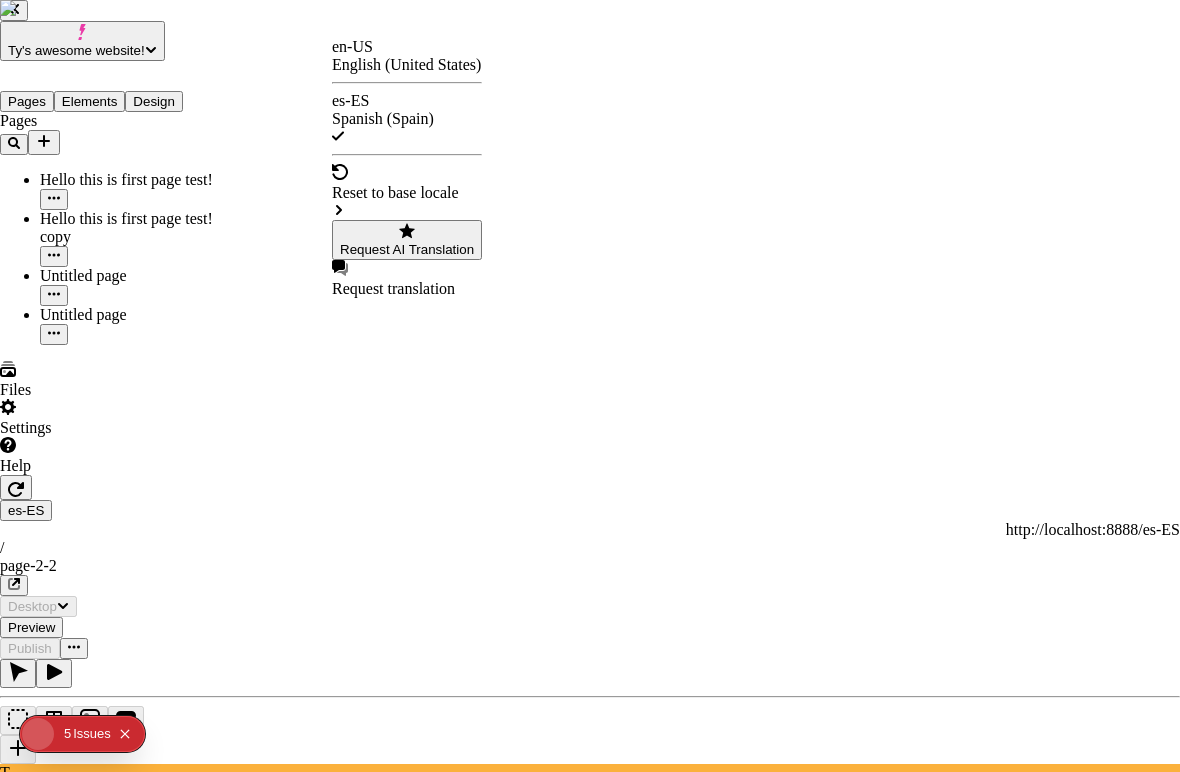 type 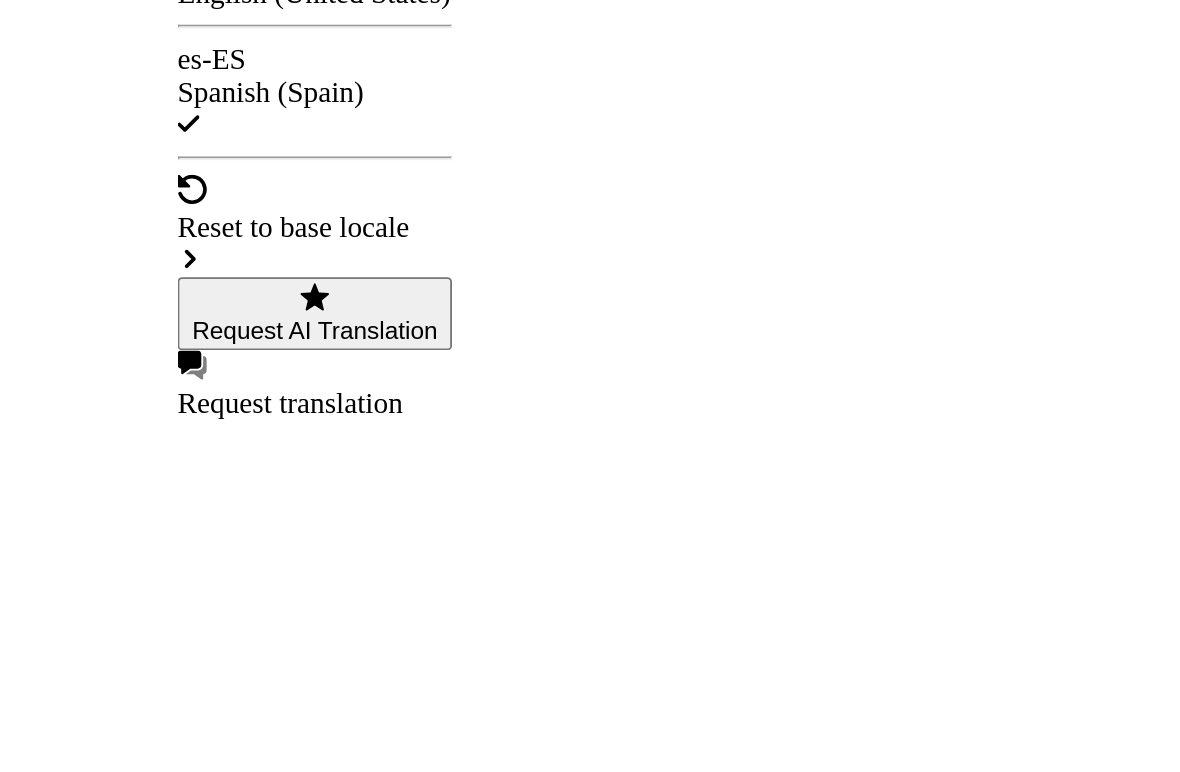 drag, startPoint x: 451, startPoint y: 225, endPoint x: 462, endPoint y: 226, distance: 11.045361 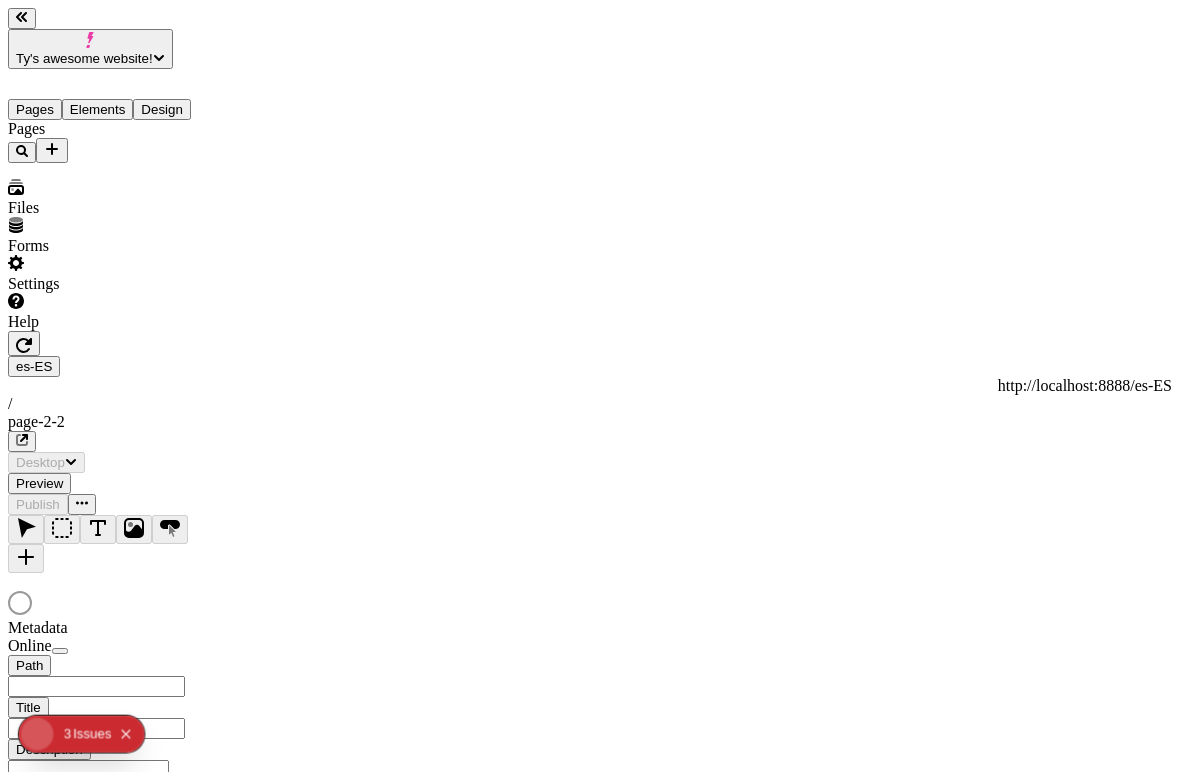 type on "/page-2-2" 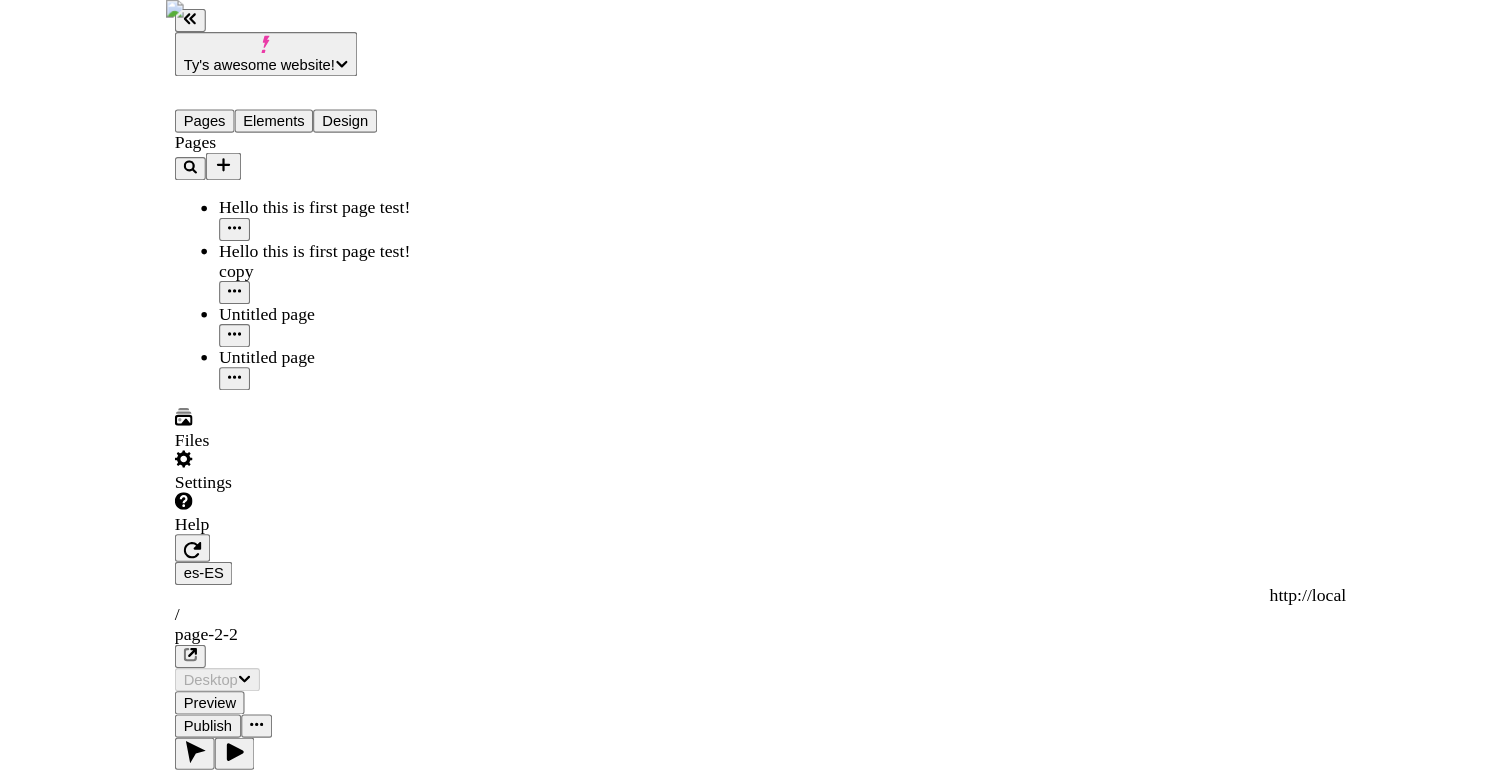 scroll, scrollTop: 0, scrollLeft: 0, axis: both 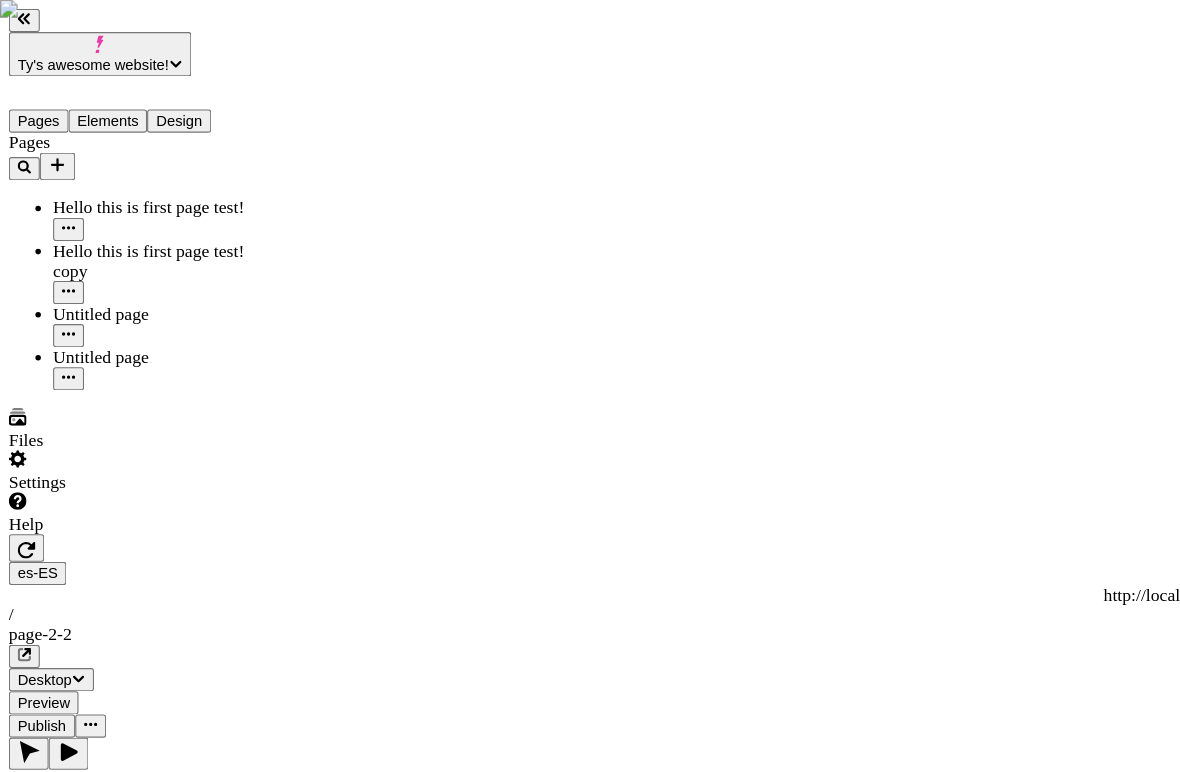 click on "Ty's awesome website! Pages Elements Design Pages Hello this is first page test! Hello this is first page test! copy Untitled page Untitled page Files Settings Help es-ES http://localhost:8888/es-ES / page-2-2 Desktop Preview Publish T Metadata Online Path /page-2-2 Title Description Social Image Choose an image Choose Exclude from search engines Canonical URL Sitemap priority 0.75 Sitemap frequency Hourly Snippets" at bounding box center [590, 1322] 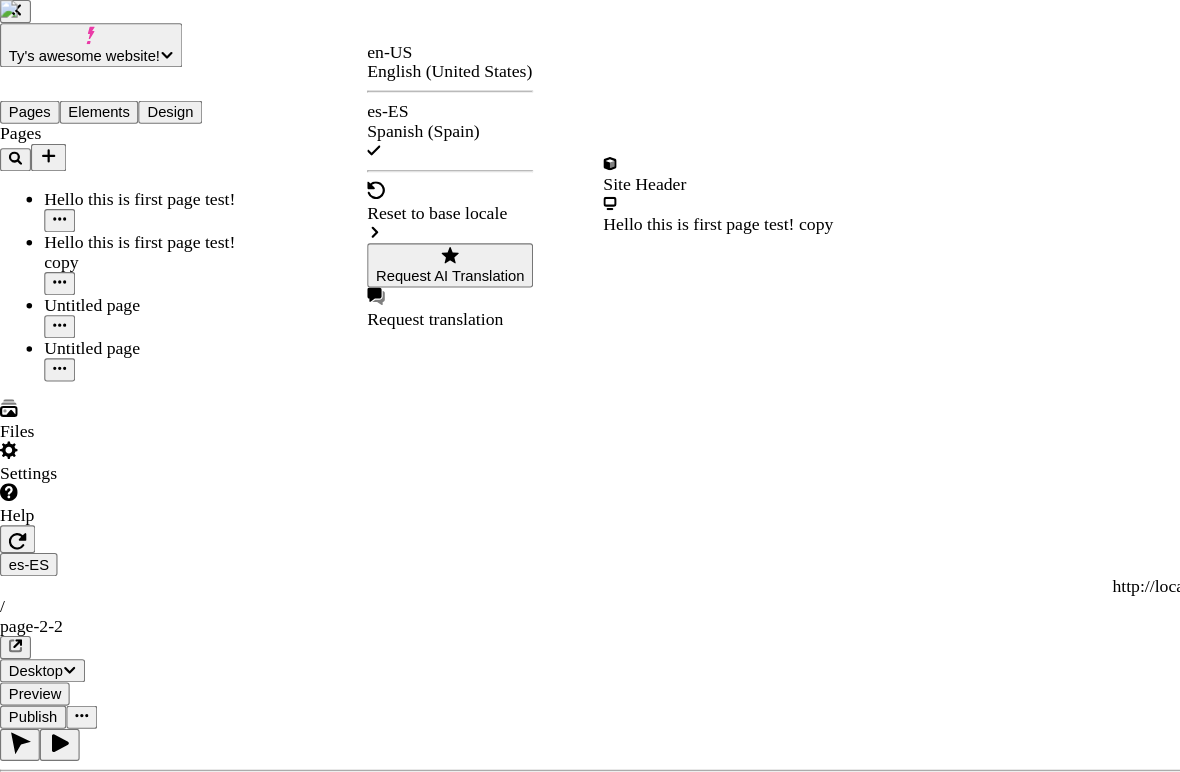 click on "Request AI Translation" at bounding box center [407, 249] 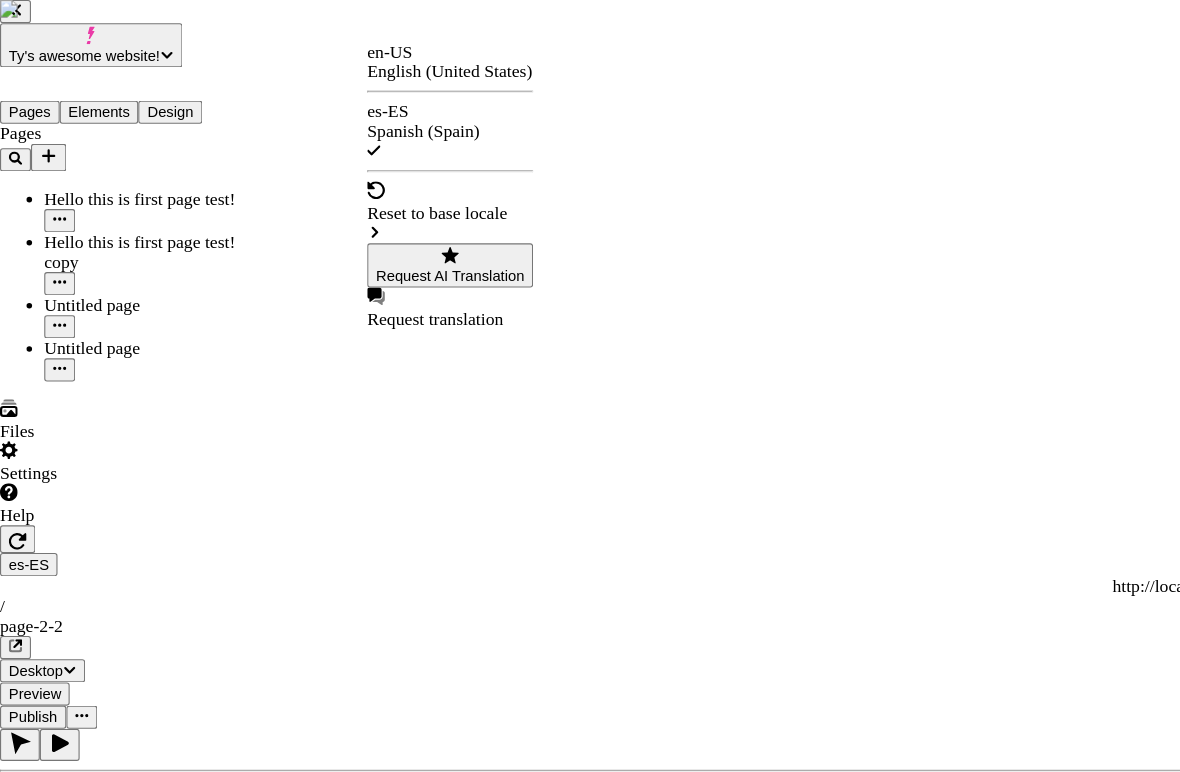 drag, startPoint x: 470, startPoint y: 153, endPoint x: 539, endPoint y: 154, distance: 69.00725 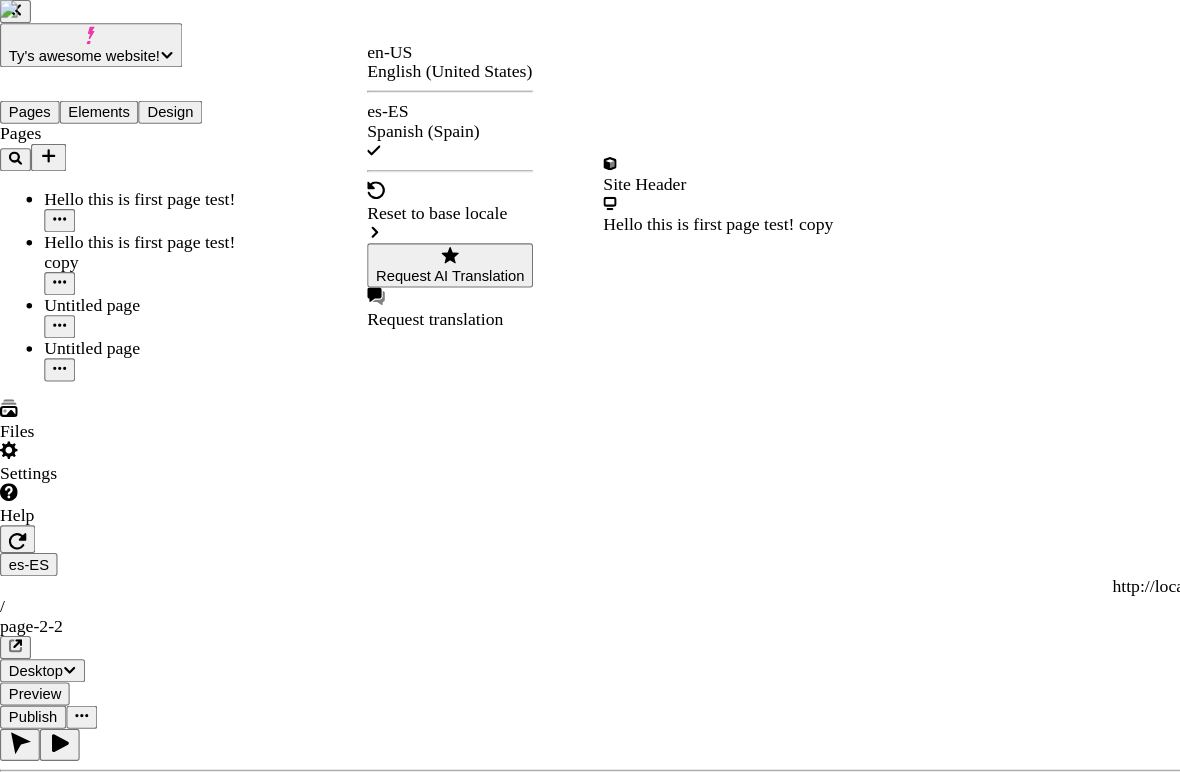 click on "Request AI Translation" at bounding box center [407, 240] 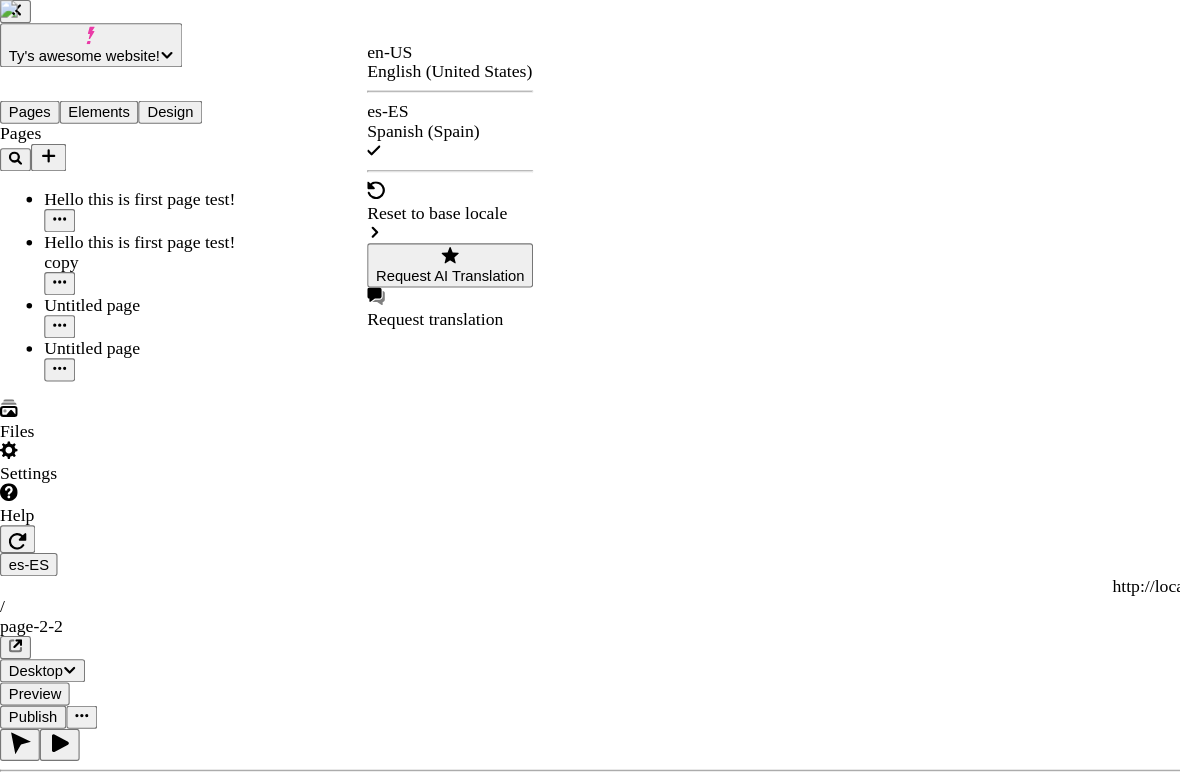 type 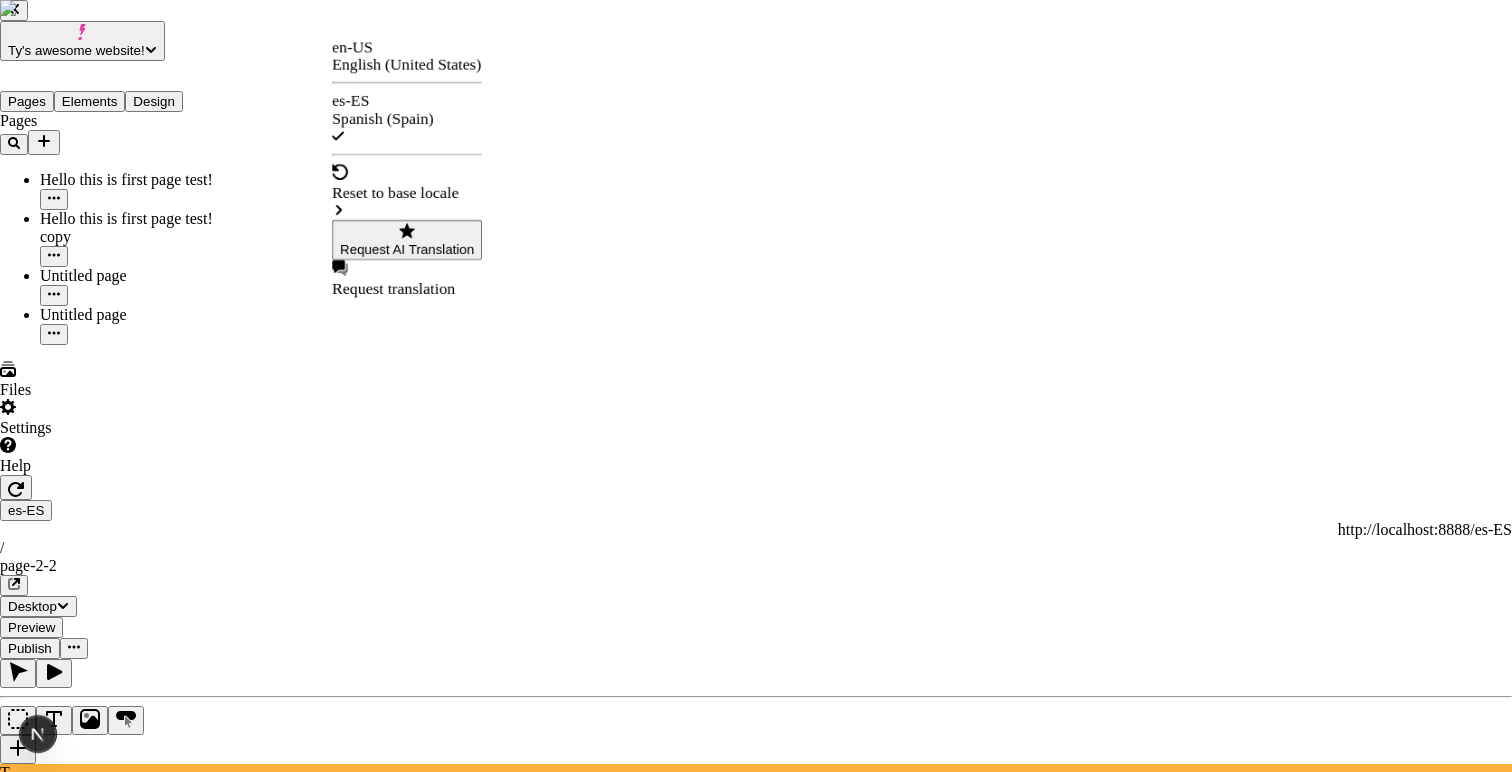 drag, startPoint x: 532, startPoint y: 166, endPoint x: 977, endPoint y: 160, distance: 445.04044 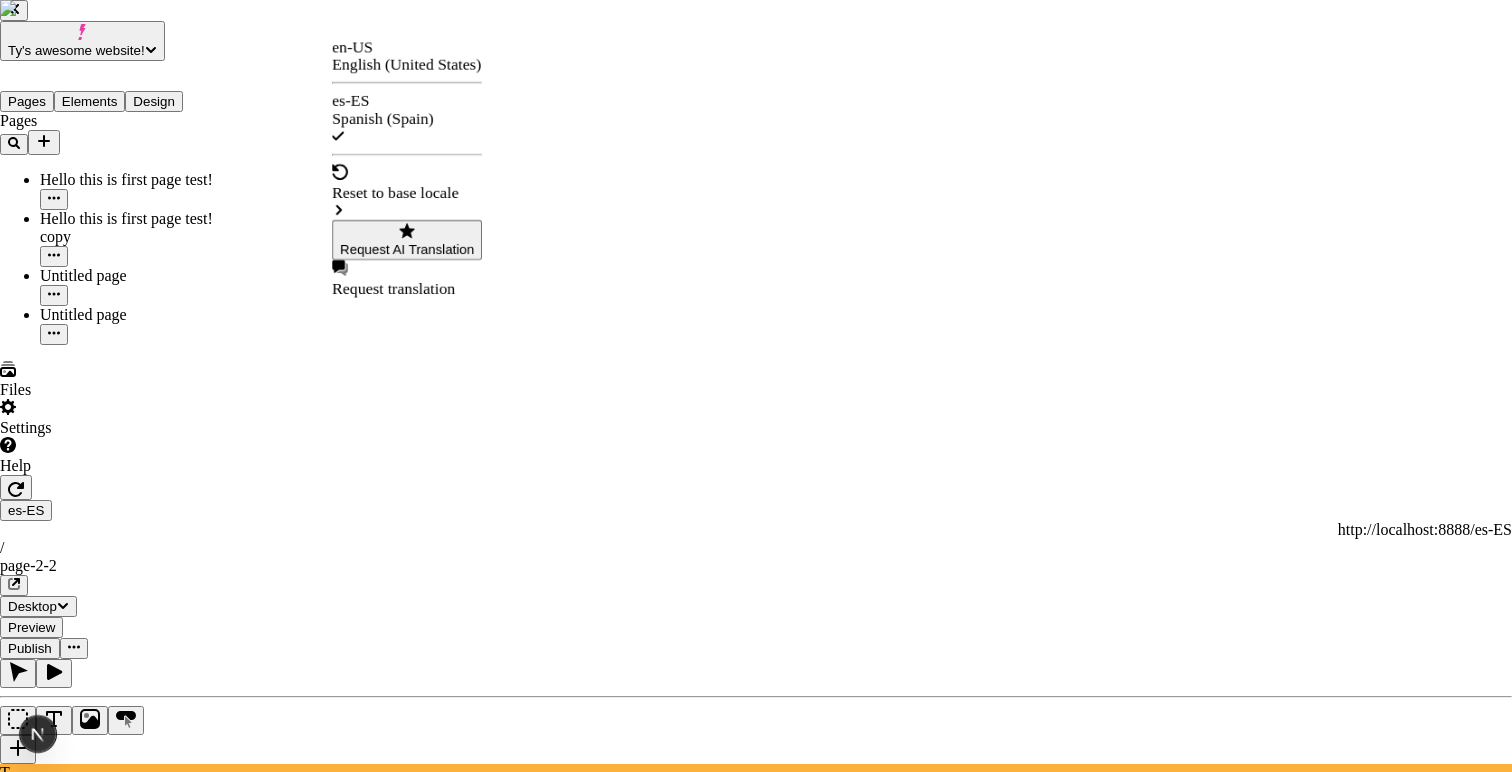 click on "Translate with AI" at bounding box center [756, 2670] 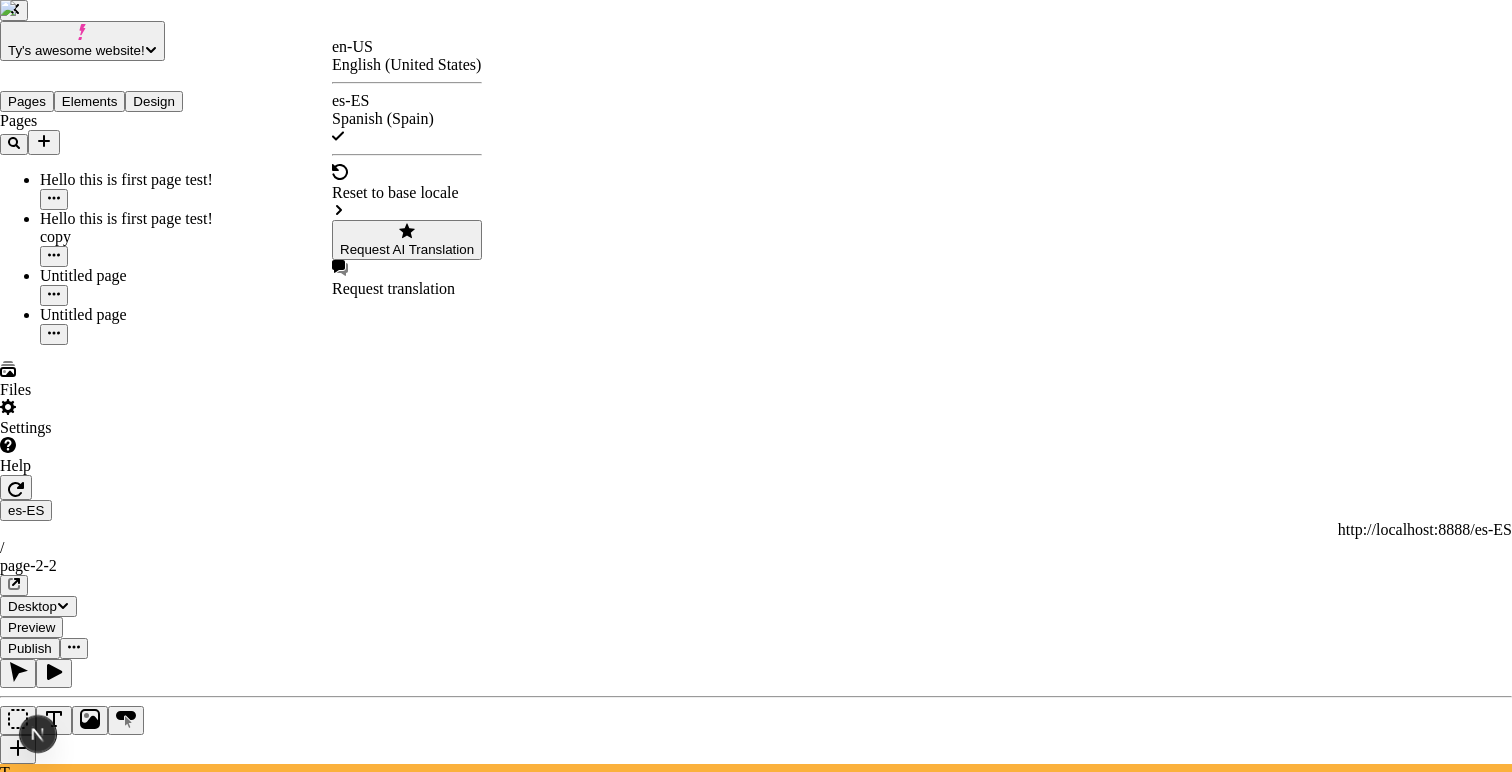 click on "Translate with AI" at bounding box center [756, 2670] 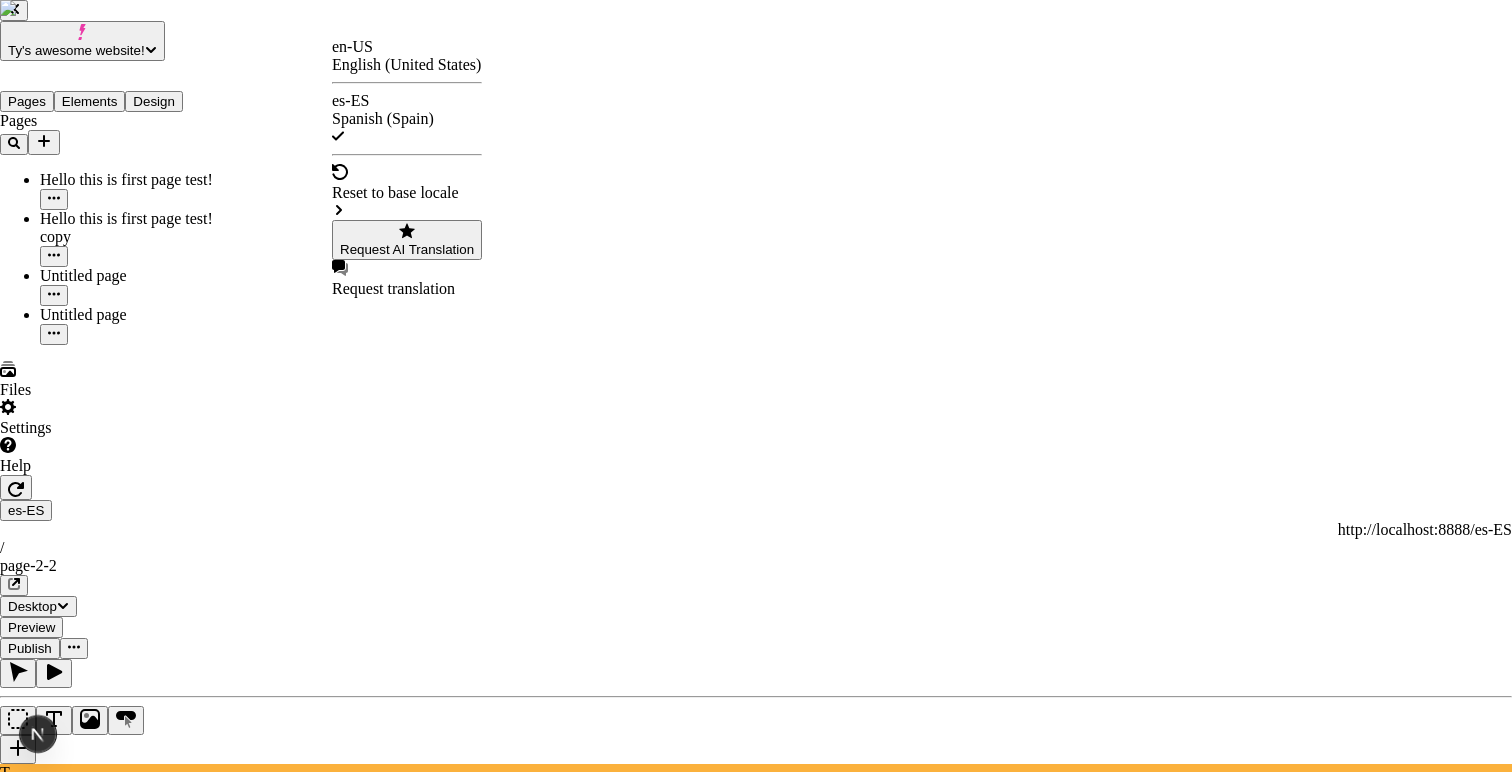 click on "Translate with AI" at bounding box center (756, 2658) 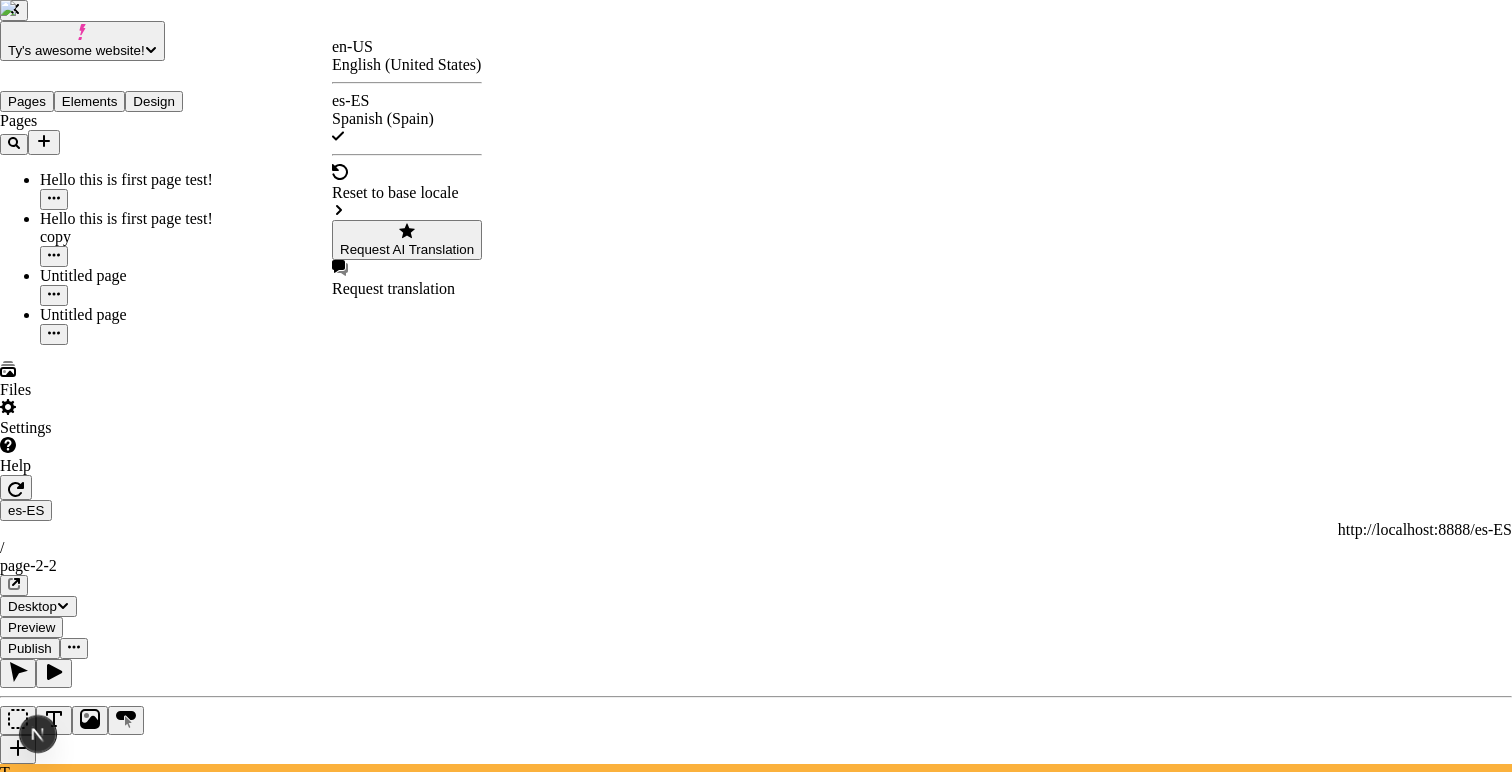 click on "Translate with AI" at bounding box center [756, 2670] 